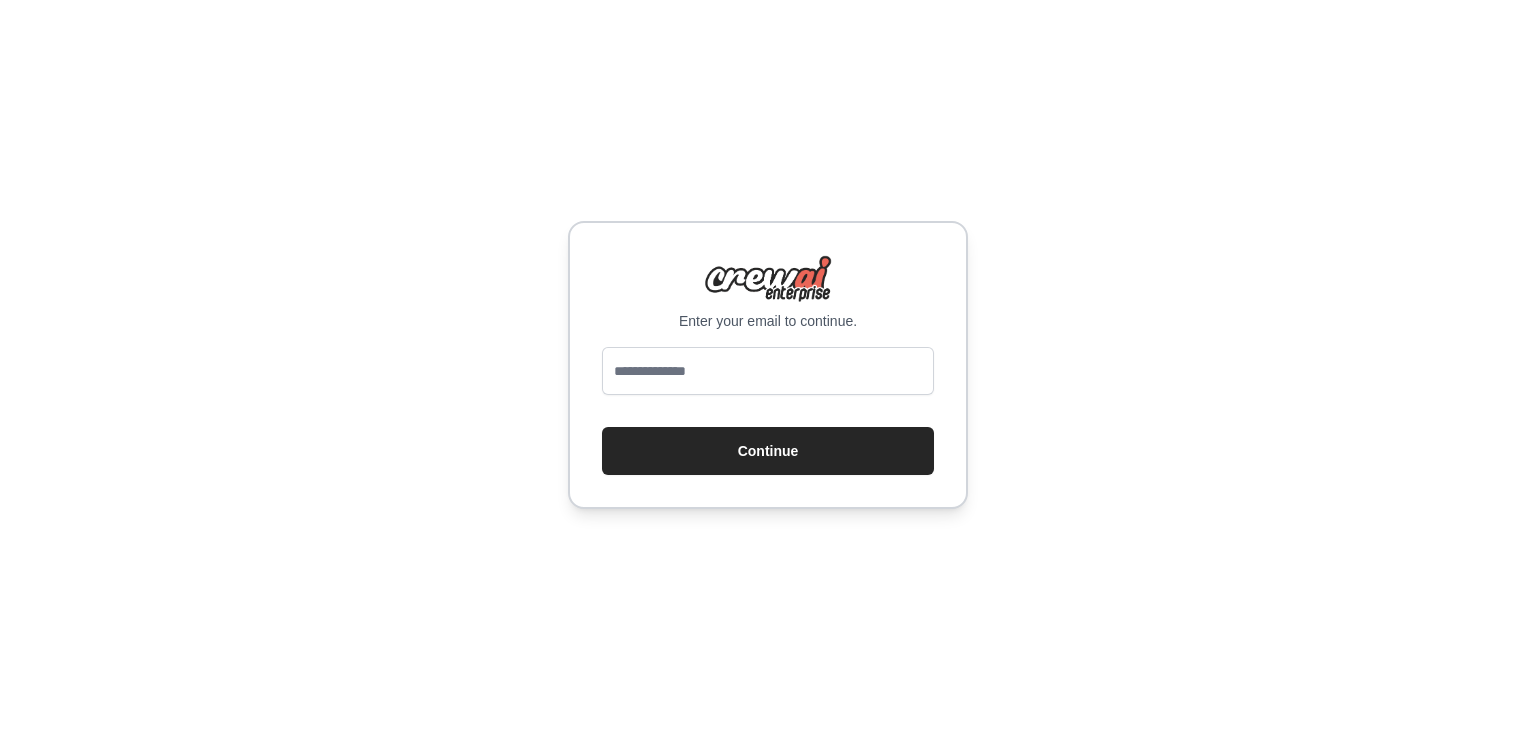 scroll, scrollTop: 0, scrollLeft: 0, axis: both 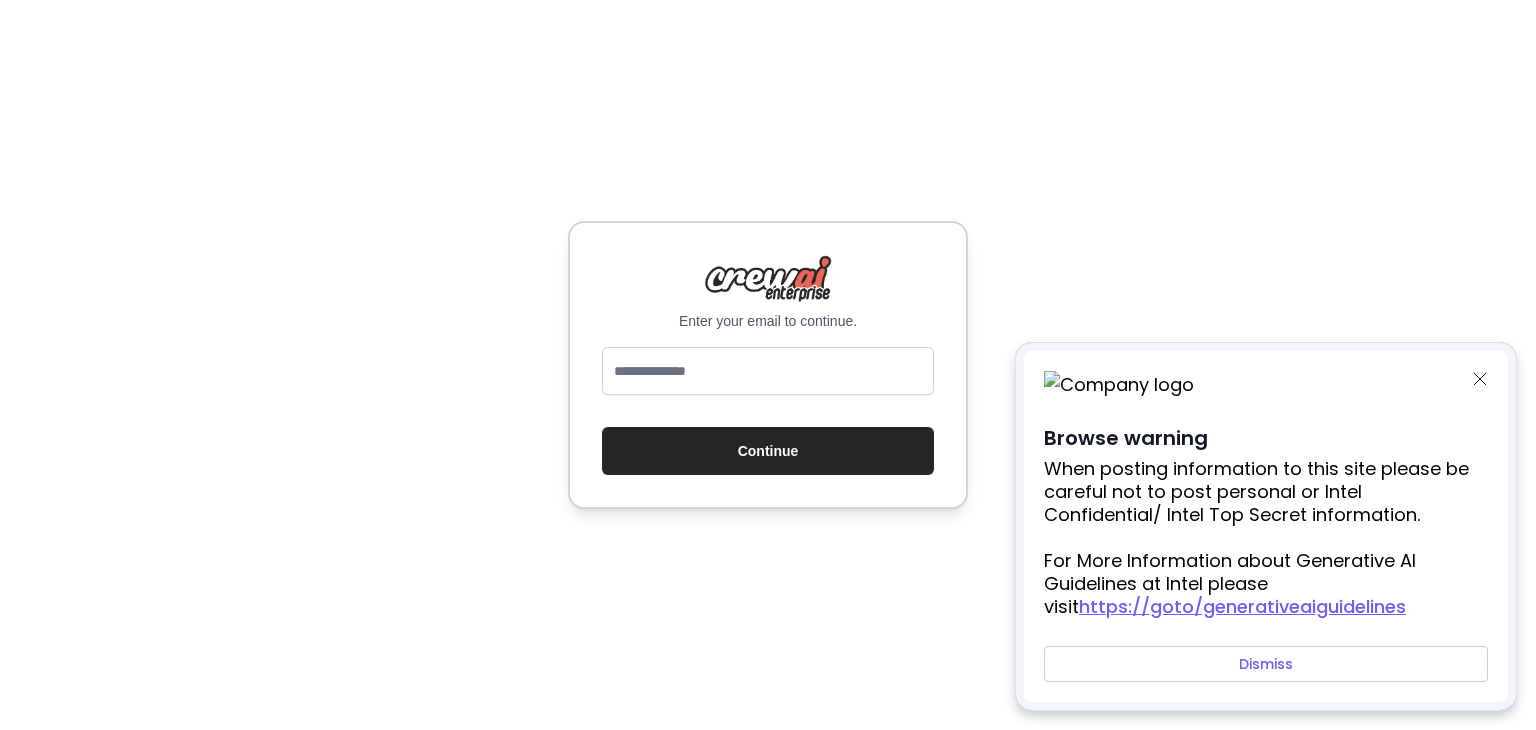 click on "Dismiss" at bounding box center [1266, 664] 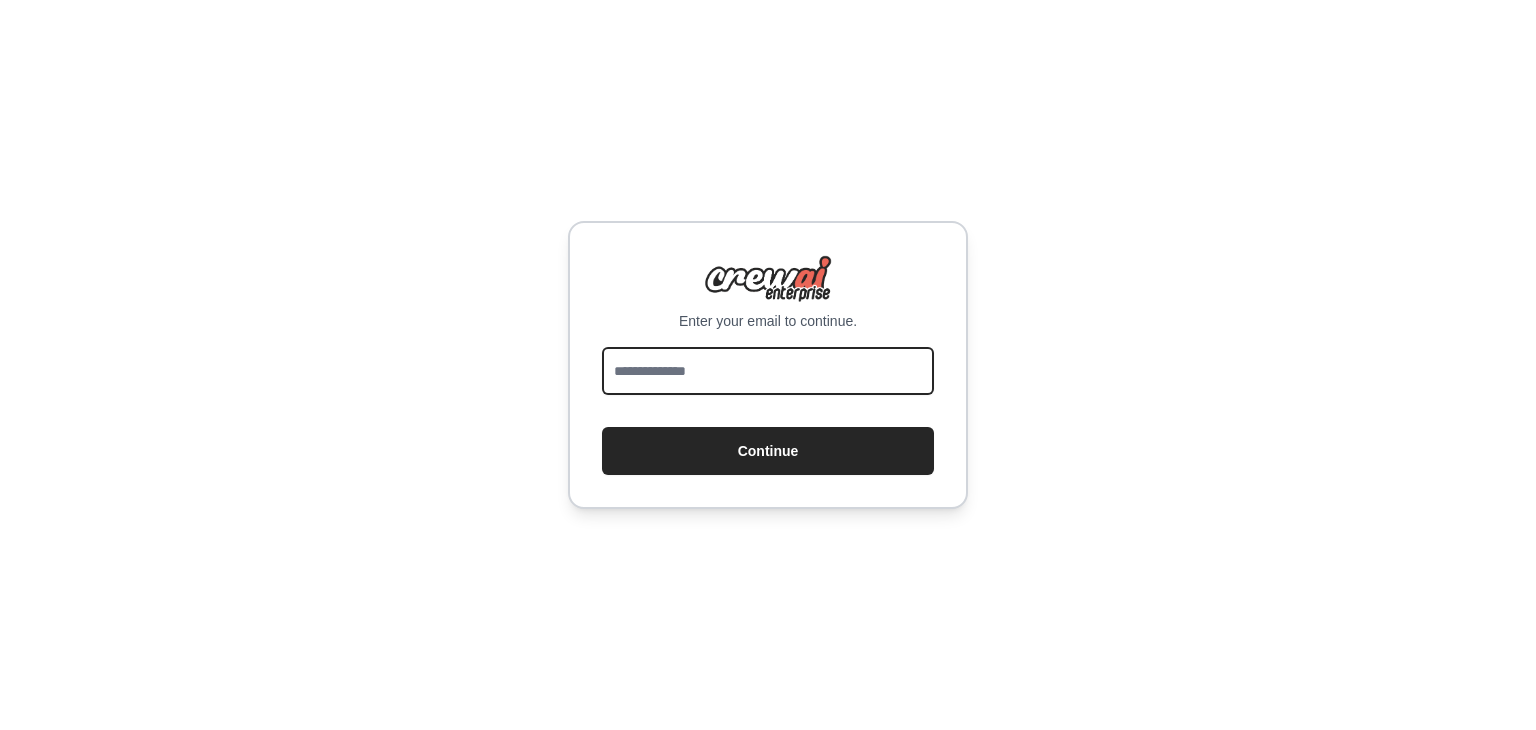 click at bounding box center [768, 371] 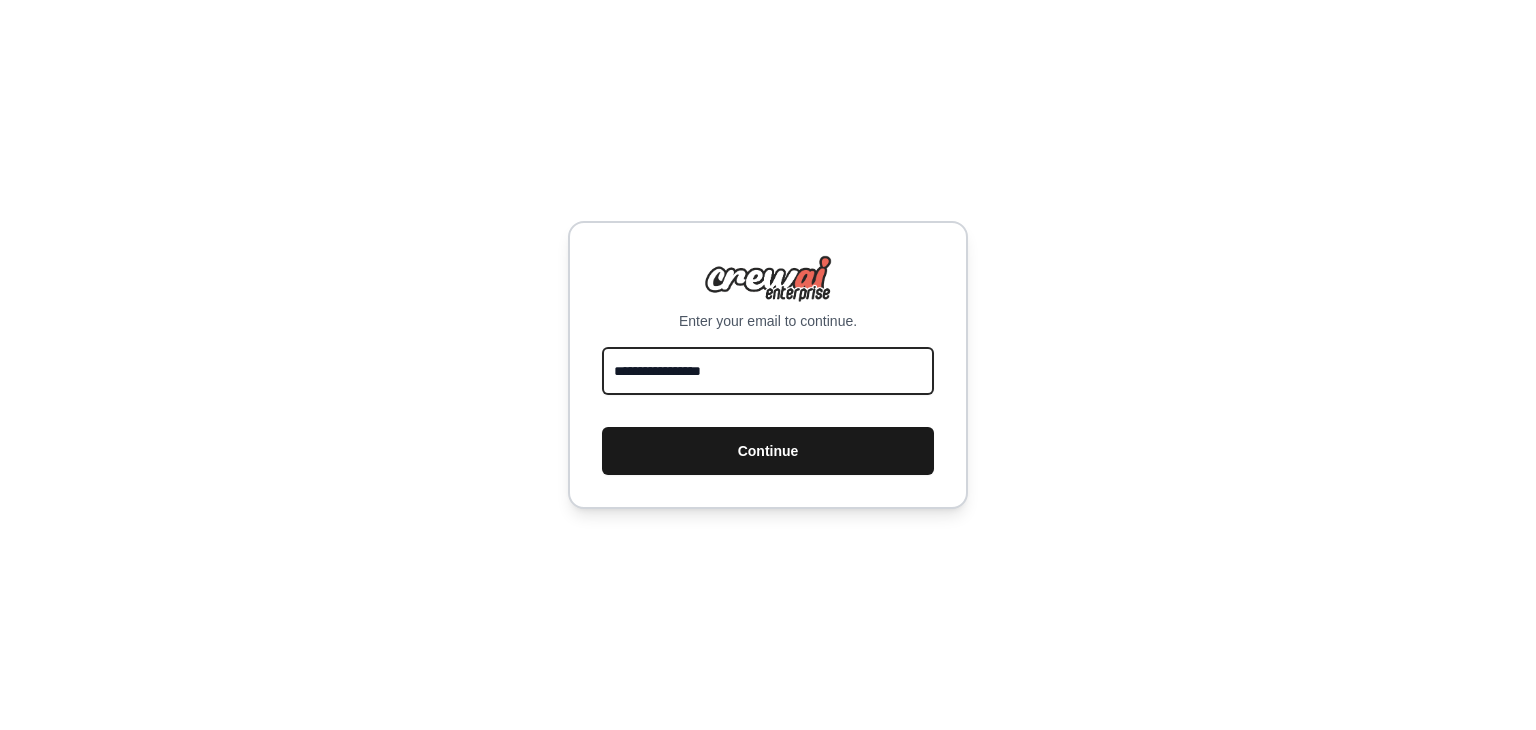 type on "**********" 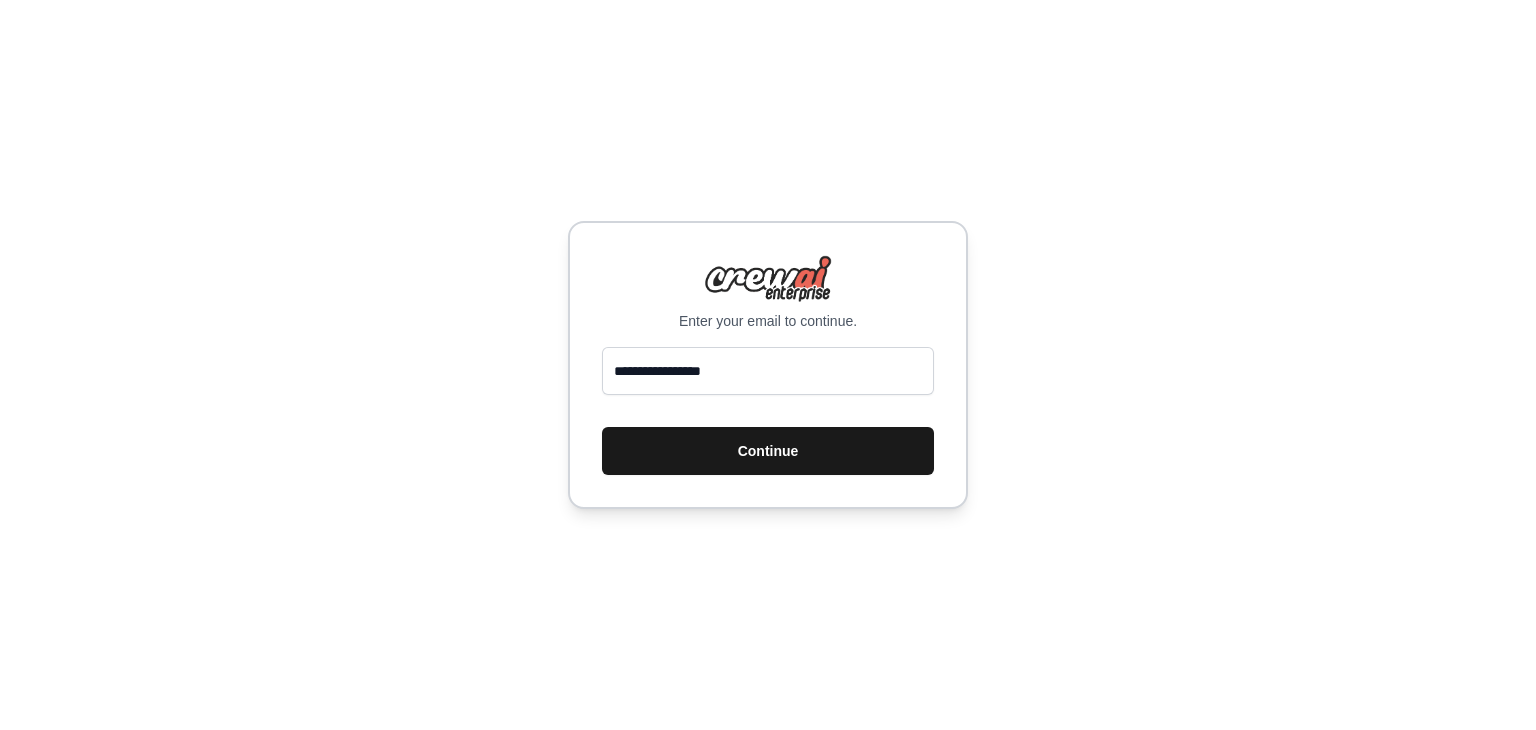 click on "Continue" at bounding box center (768, 451) 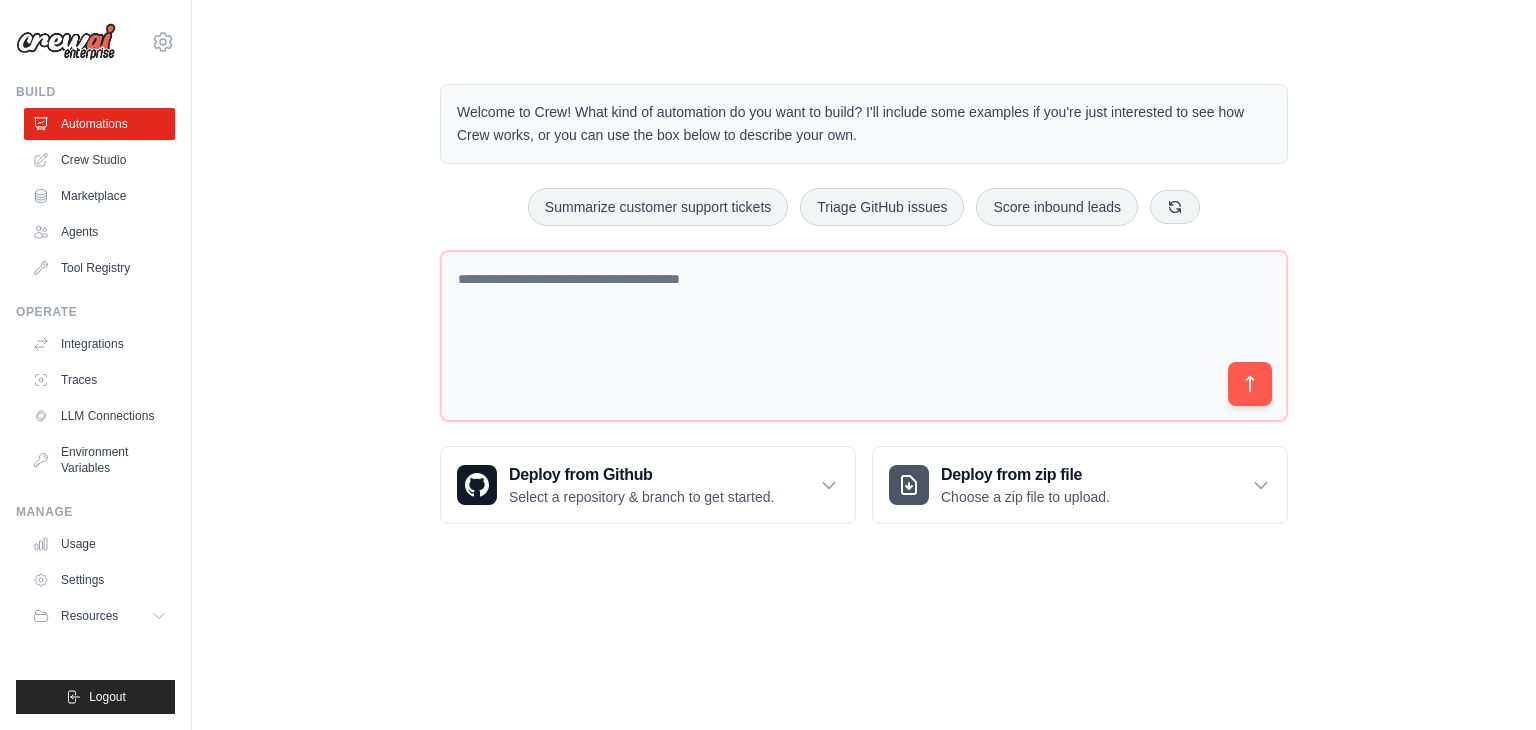 scroll, scrollTop: 0, scrollLeft: 0, axis: both 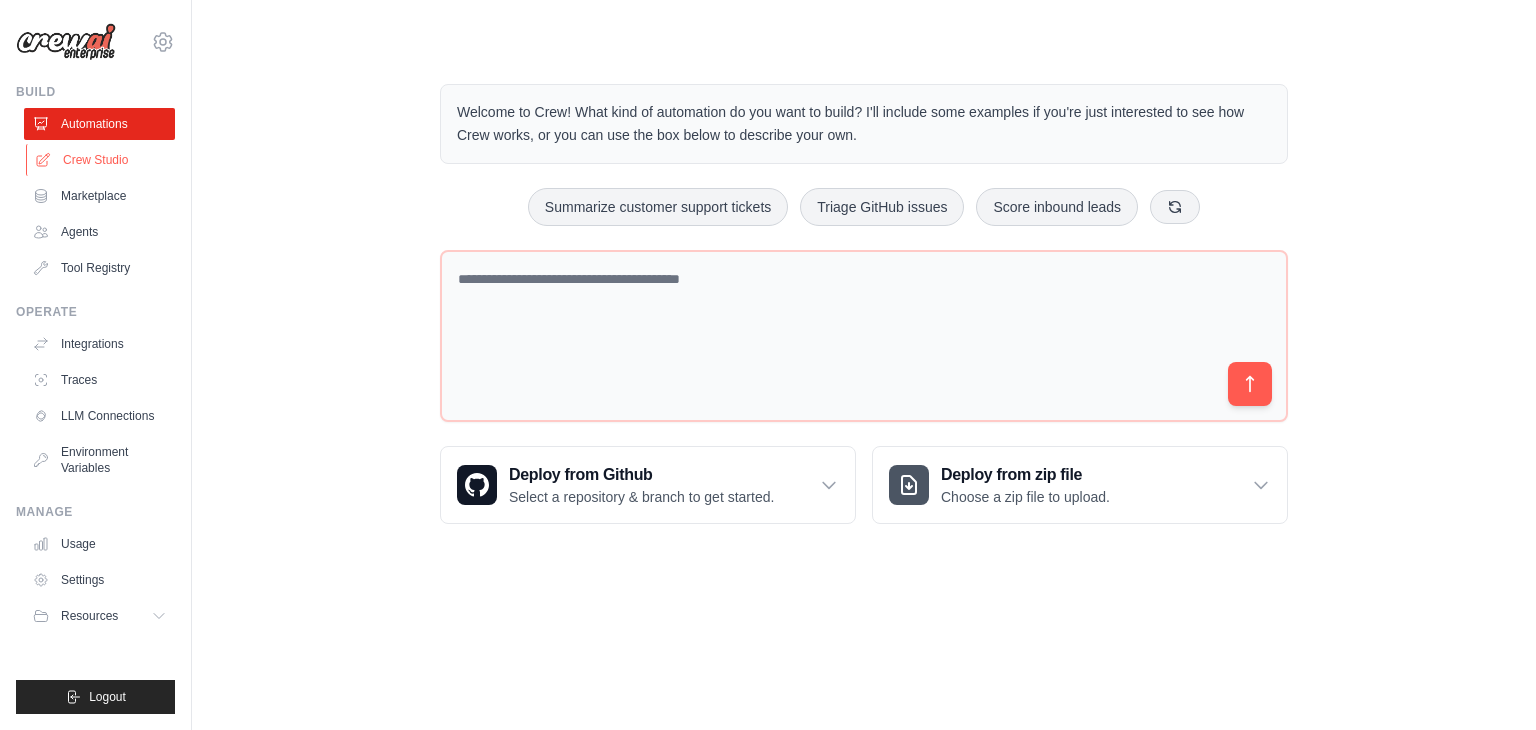 click on "Crew Studio" at bounding box center (101, 160) 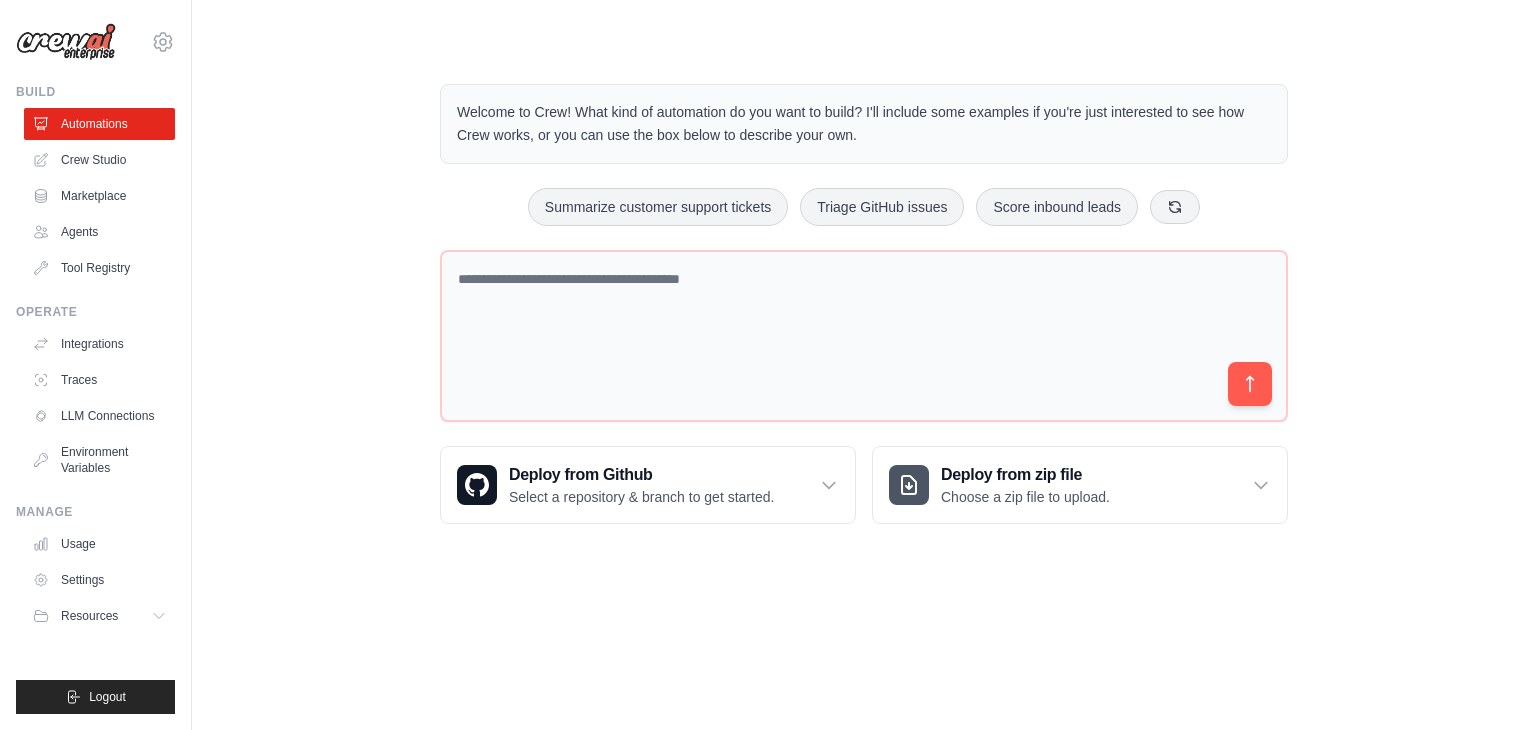 scroll, scrollTop: 0, scrollLeft: 0, axis: both 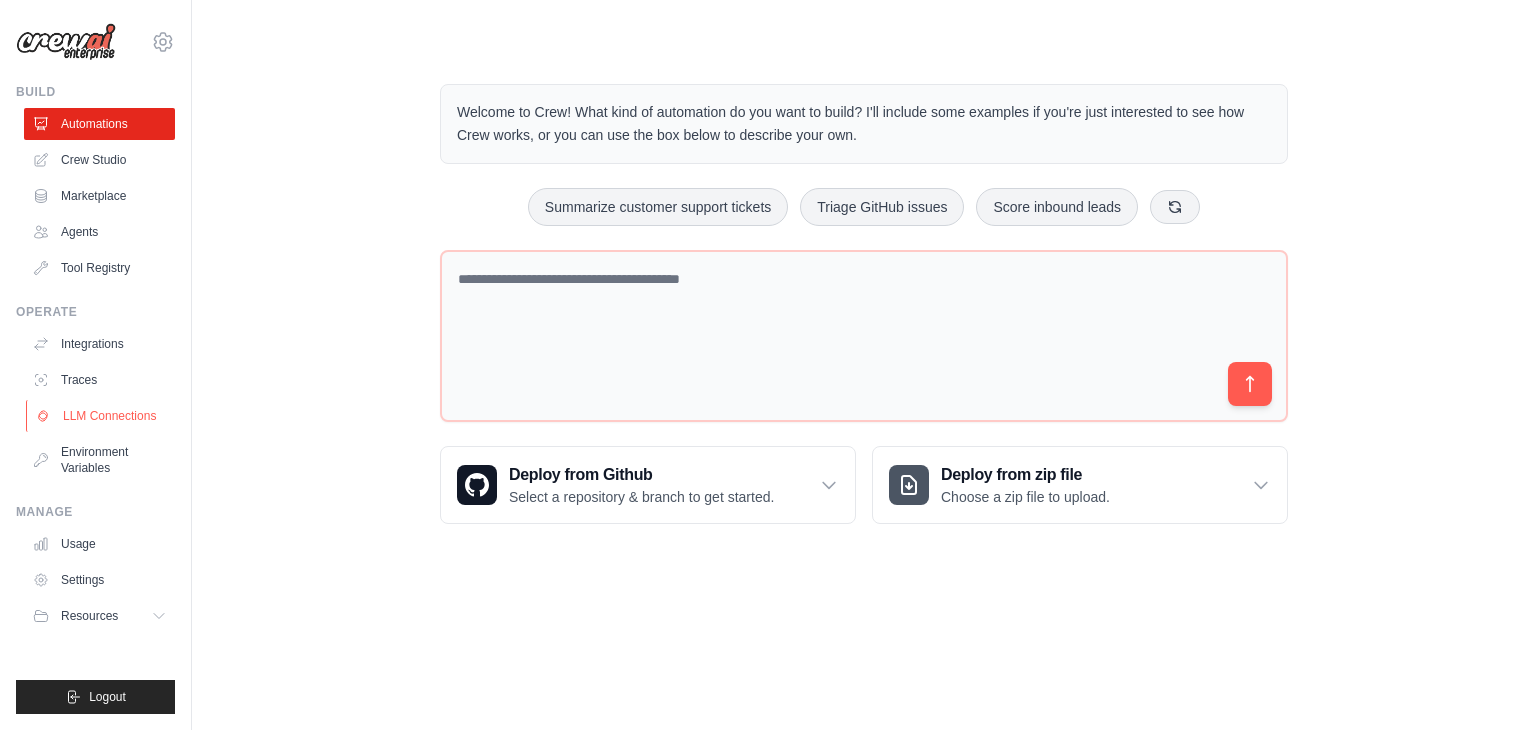 click on "LLM Connections" at bounding box center (101, 416) 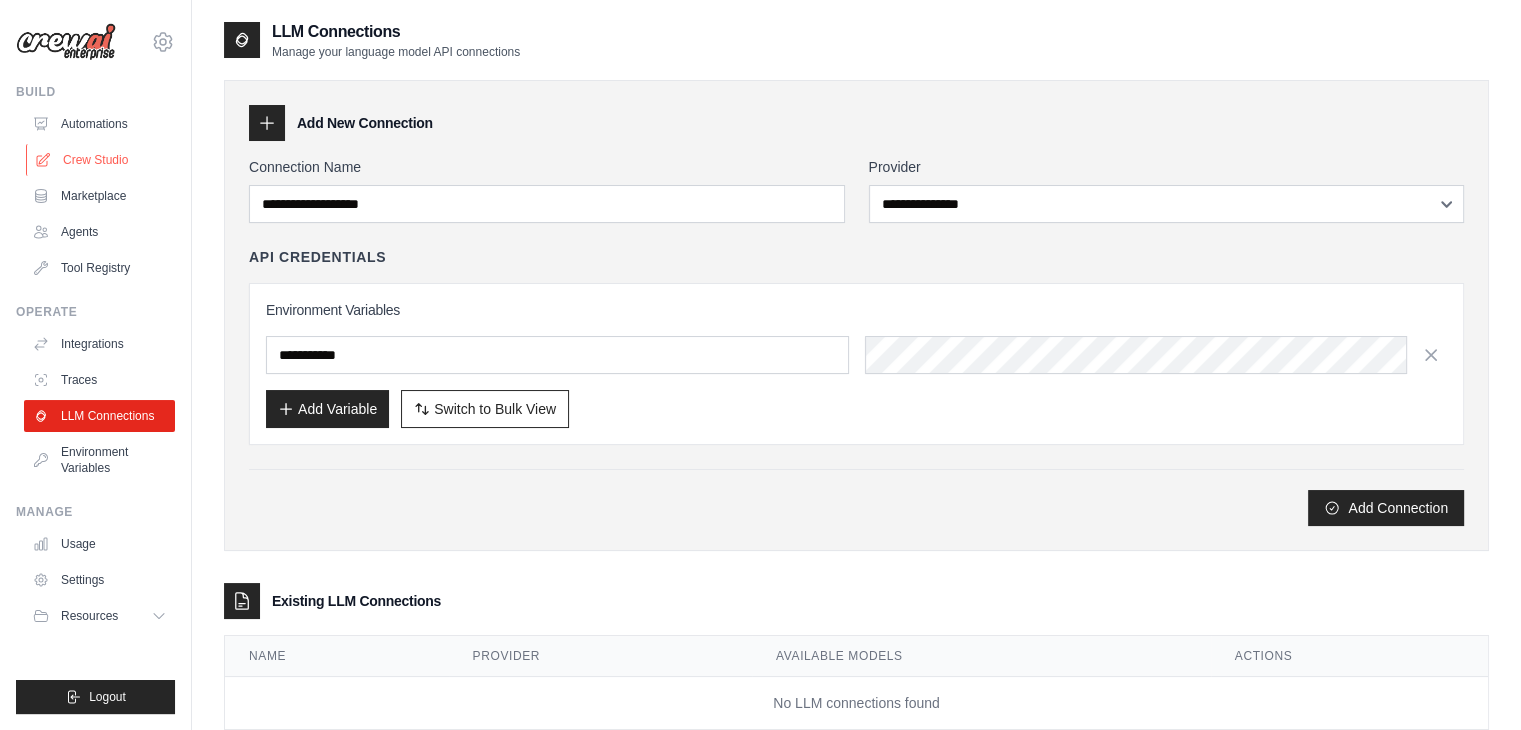 click on "Crew Studio" at bounding box center (101, 160) 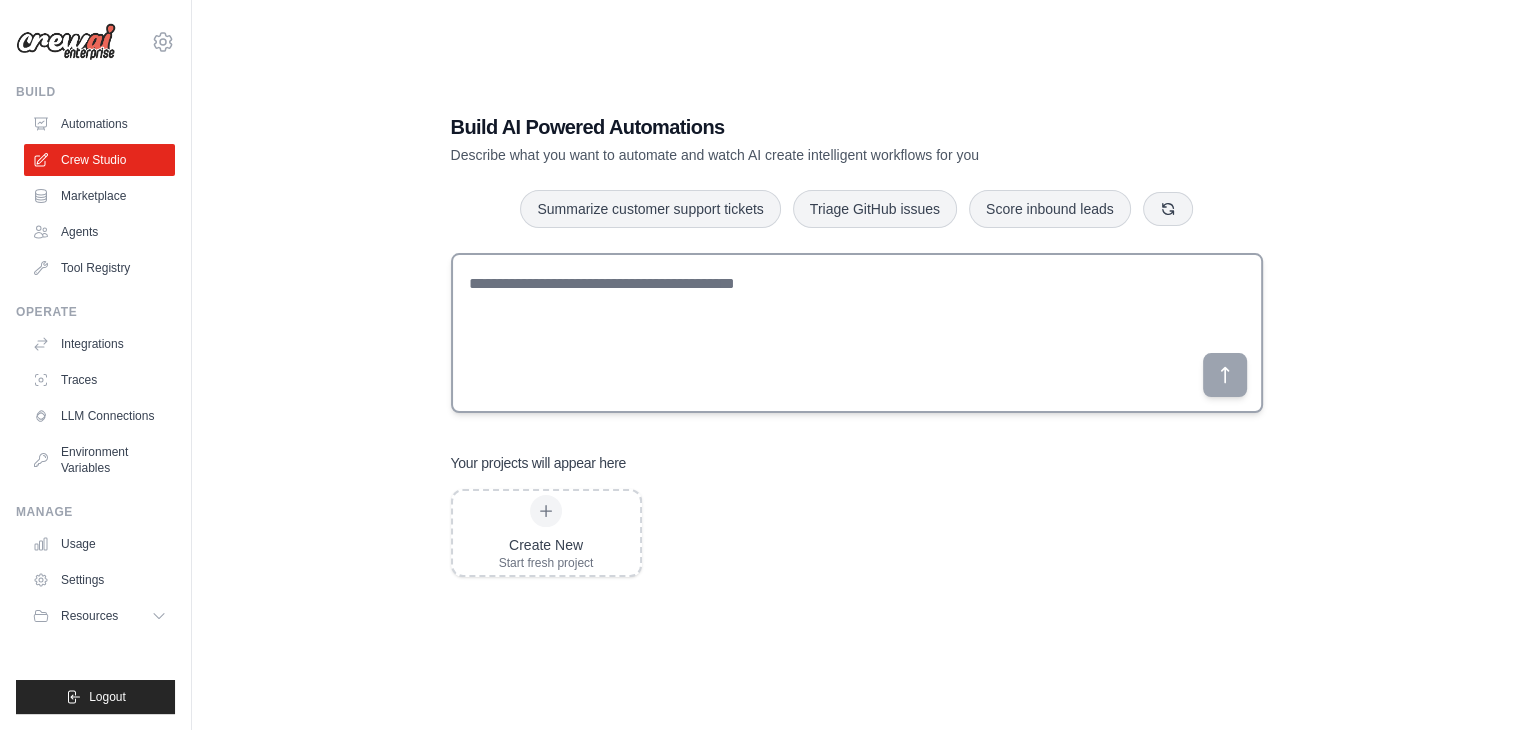 scroll, scrollTop: 0, scrollLeft: 0, axis: both 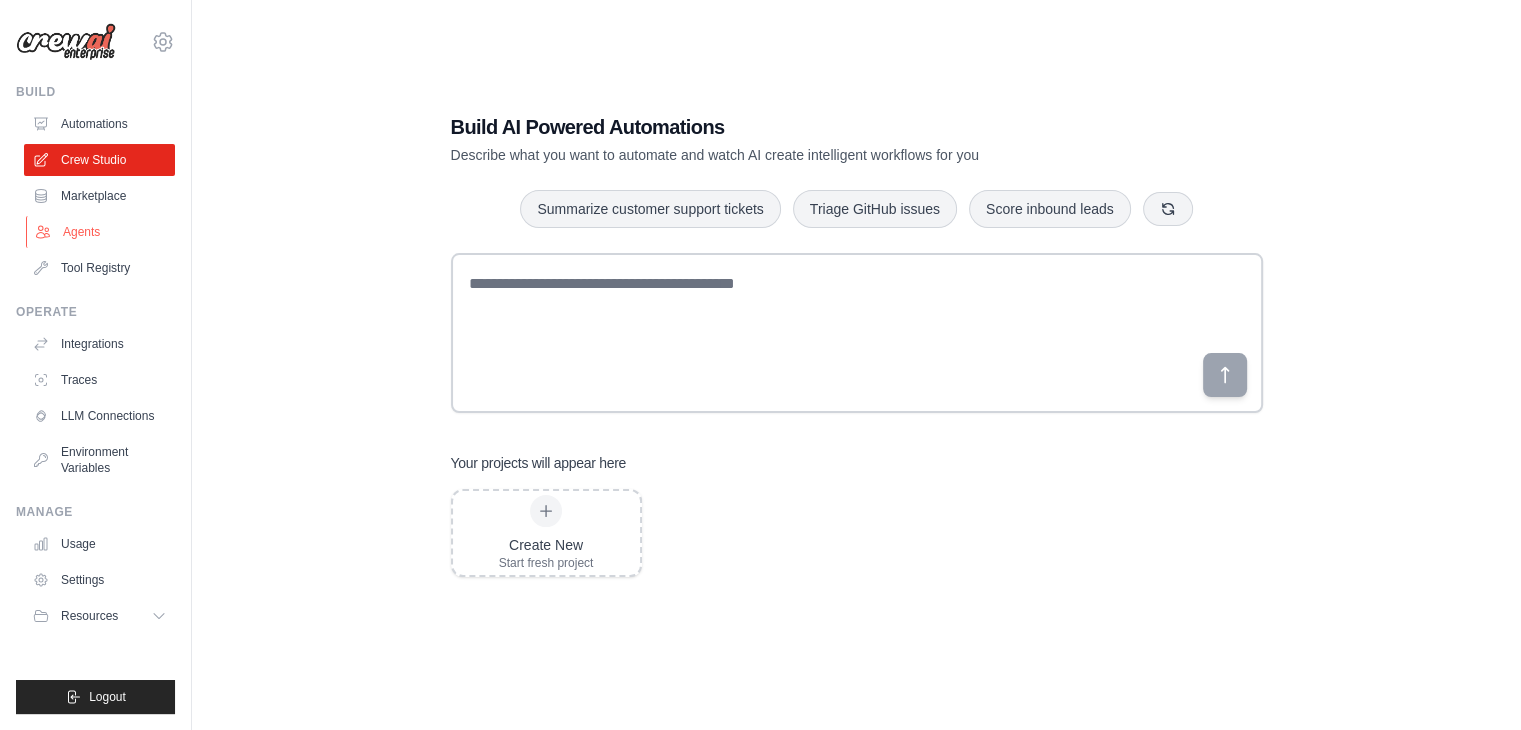 click on "Agents" at bounding box center (101, 232) 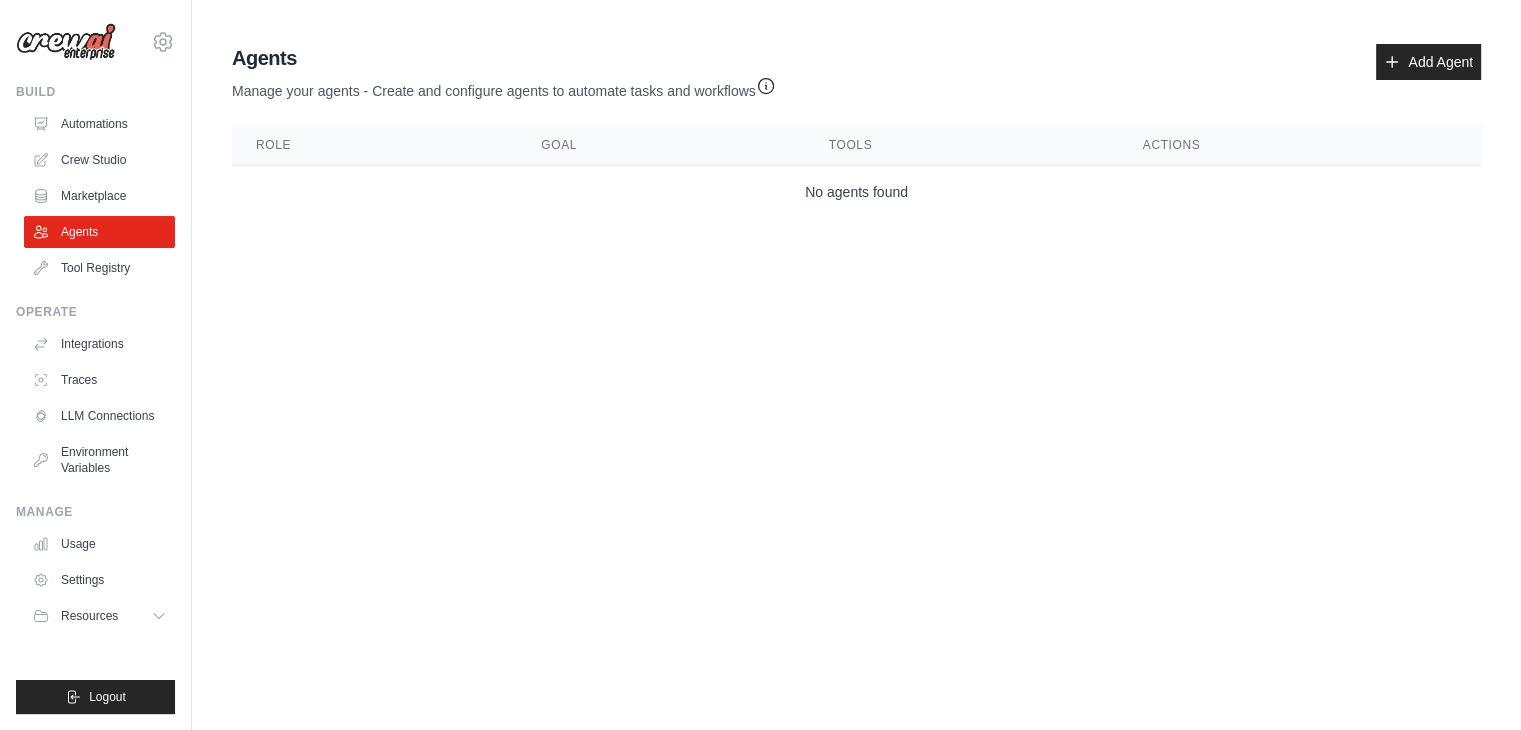 scroll, scrollTop: 0, scrollLeft: 0, axis: both 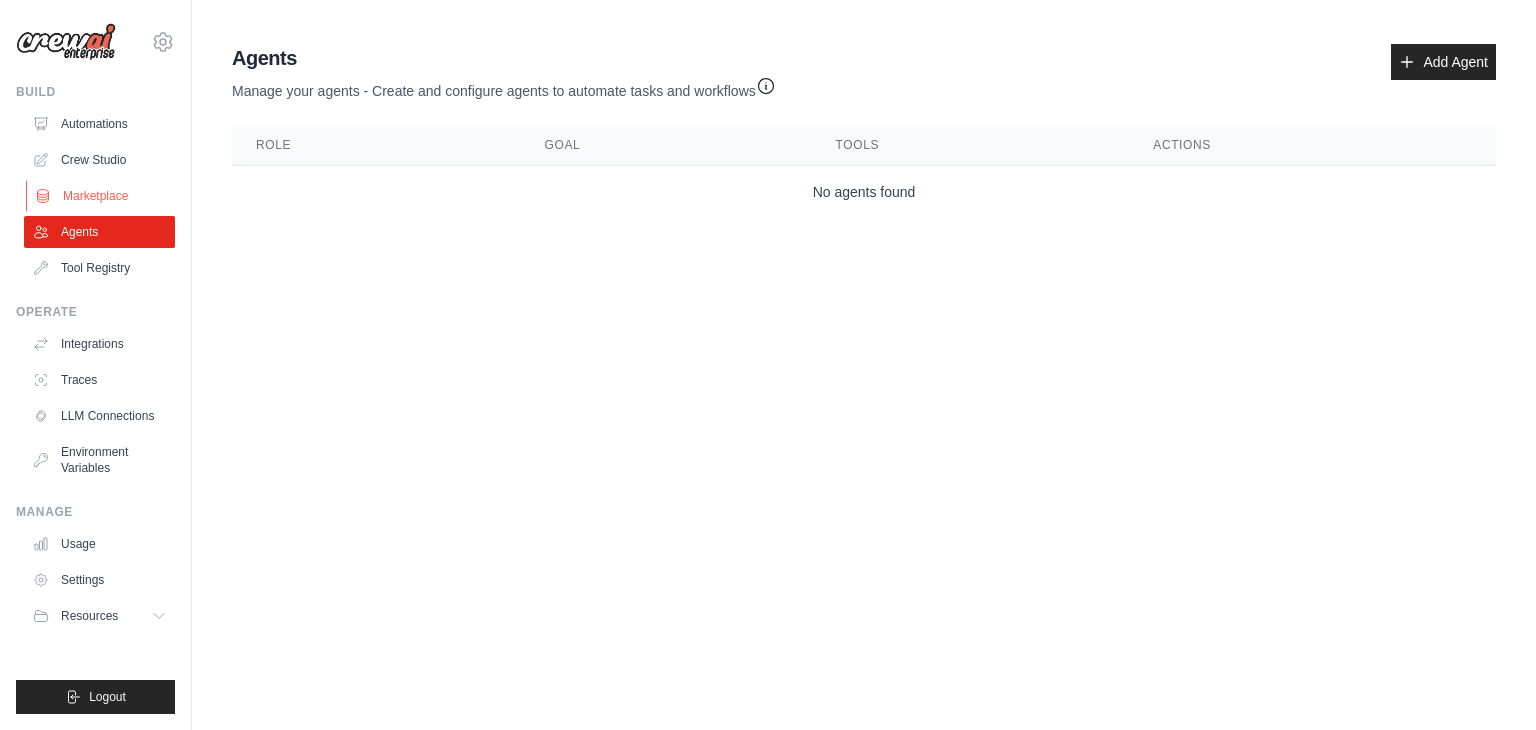 click on "Marketplace" at bounding box center (101, 196) 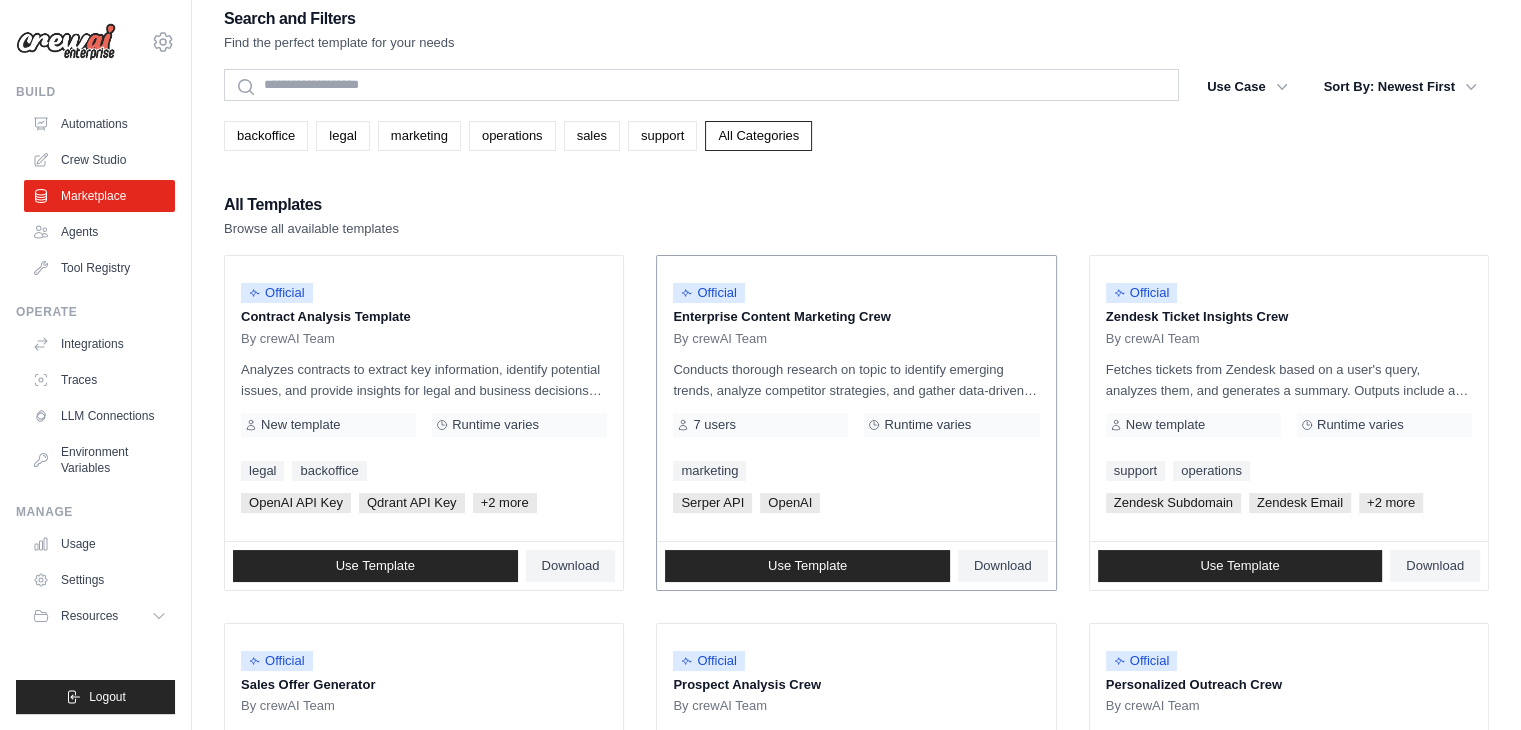 scroll, scrollTop: 0, scrollLeft: 0, axis: both 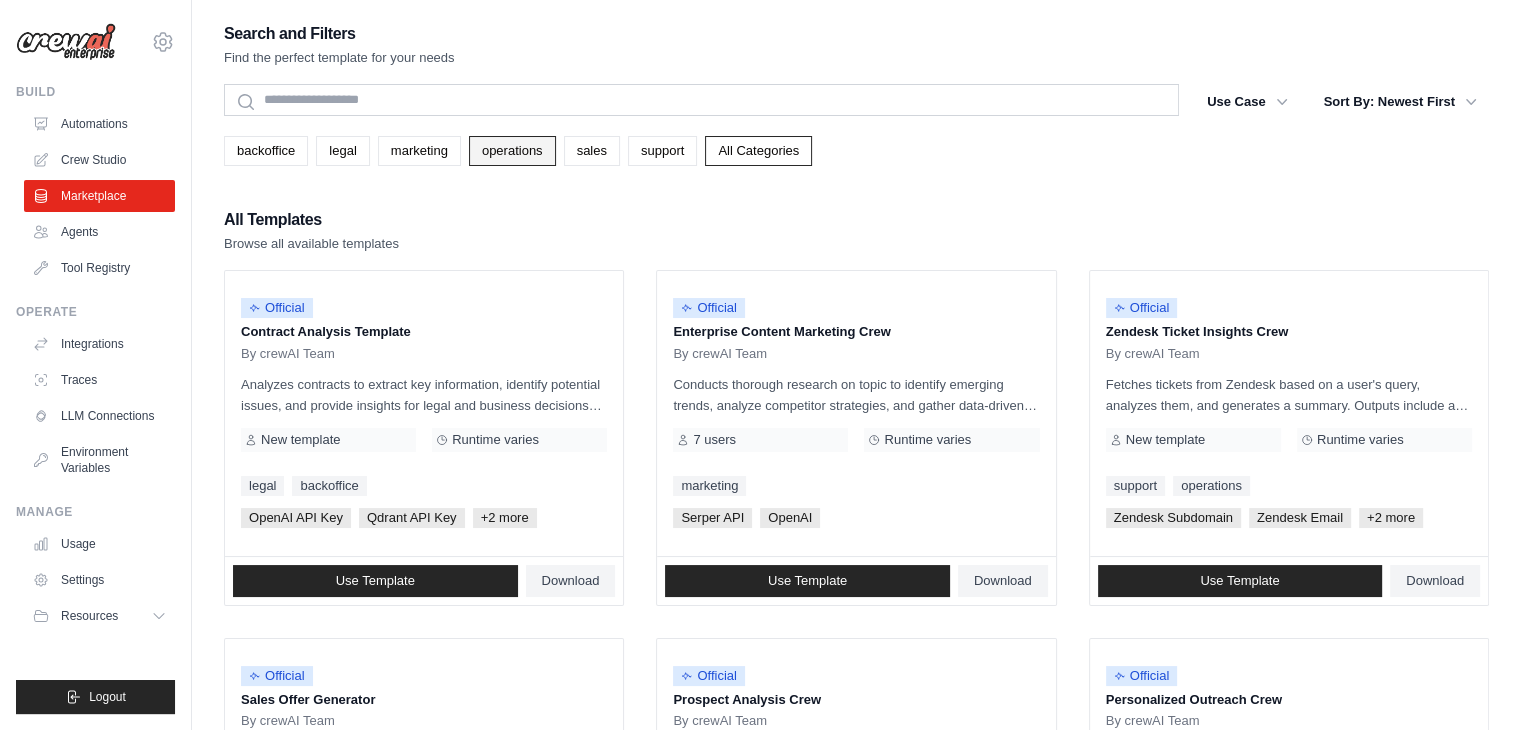 click on "operations" at bounding box center (512, 151) 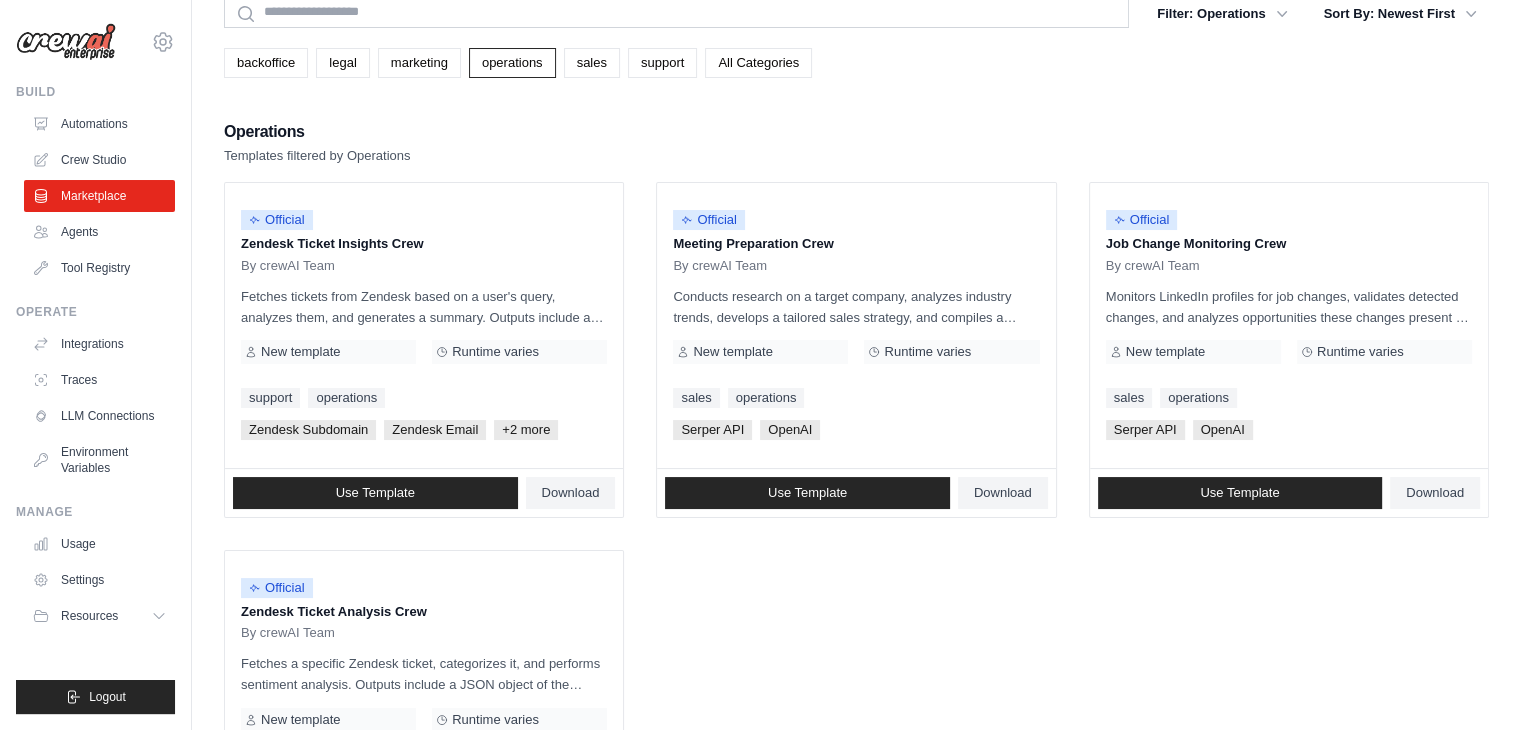 scroll, scrollTop: 88, scrollLeft: 0, axis: vertical 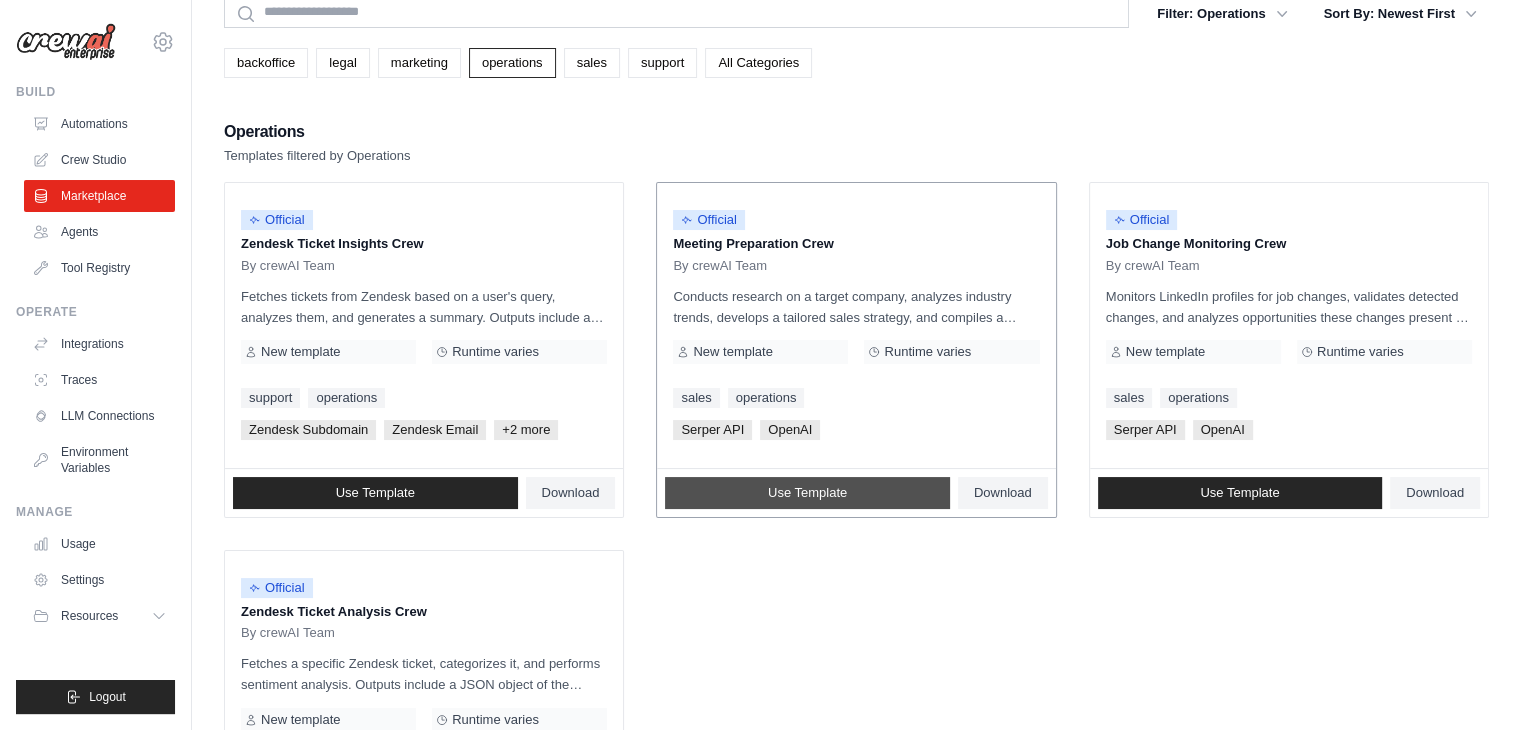 click on "Use Template" at bounding box center (807, 493) 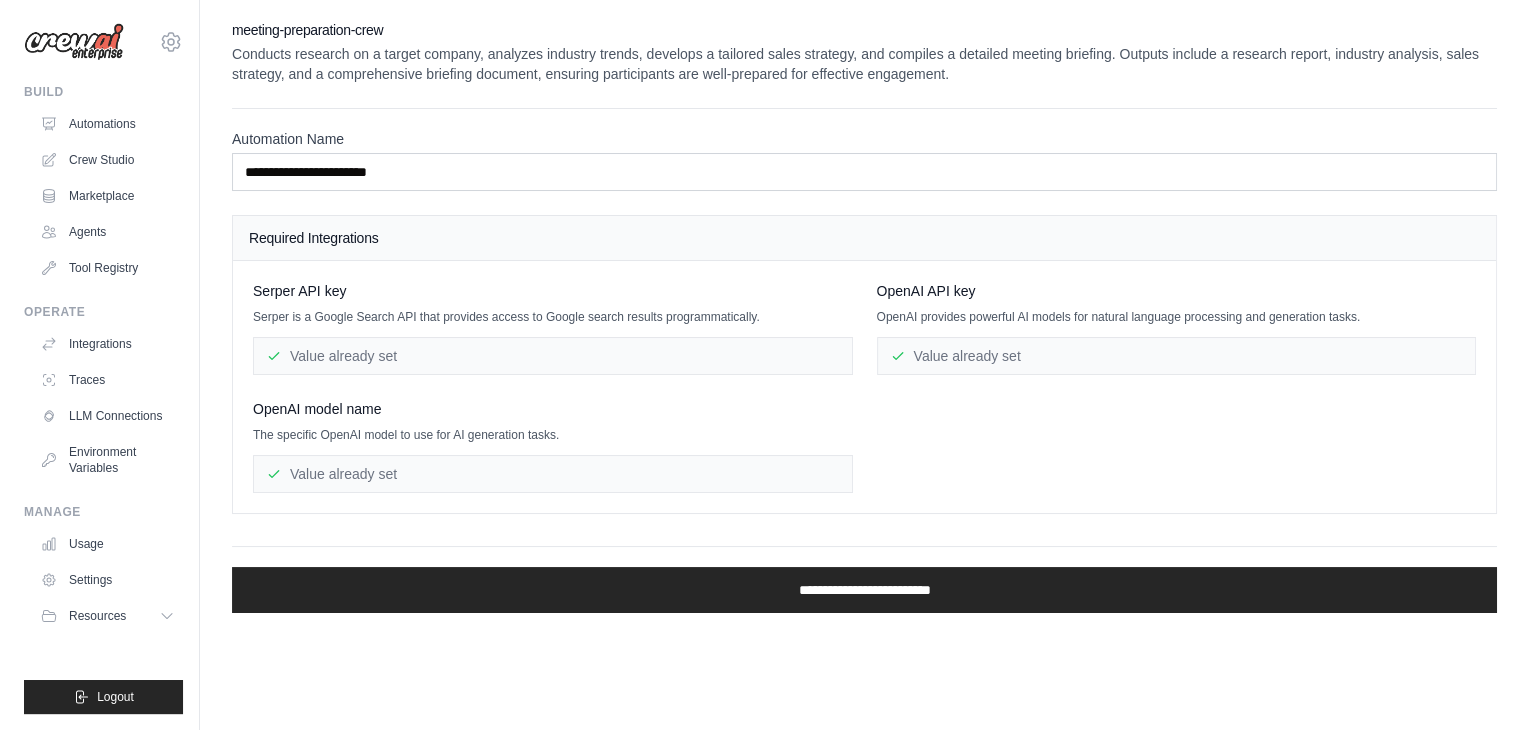 scroll, scrollTop: 0, scrollLeft: 0, axis: both 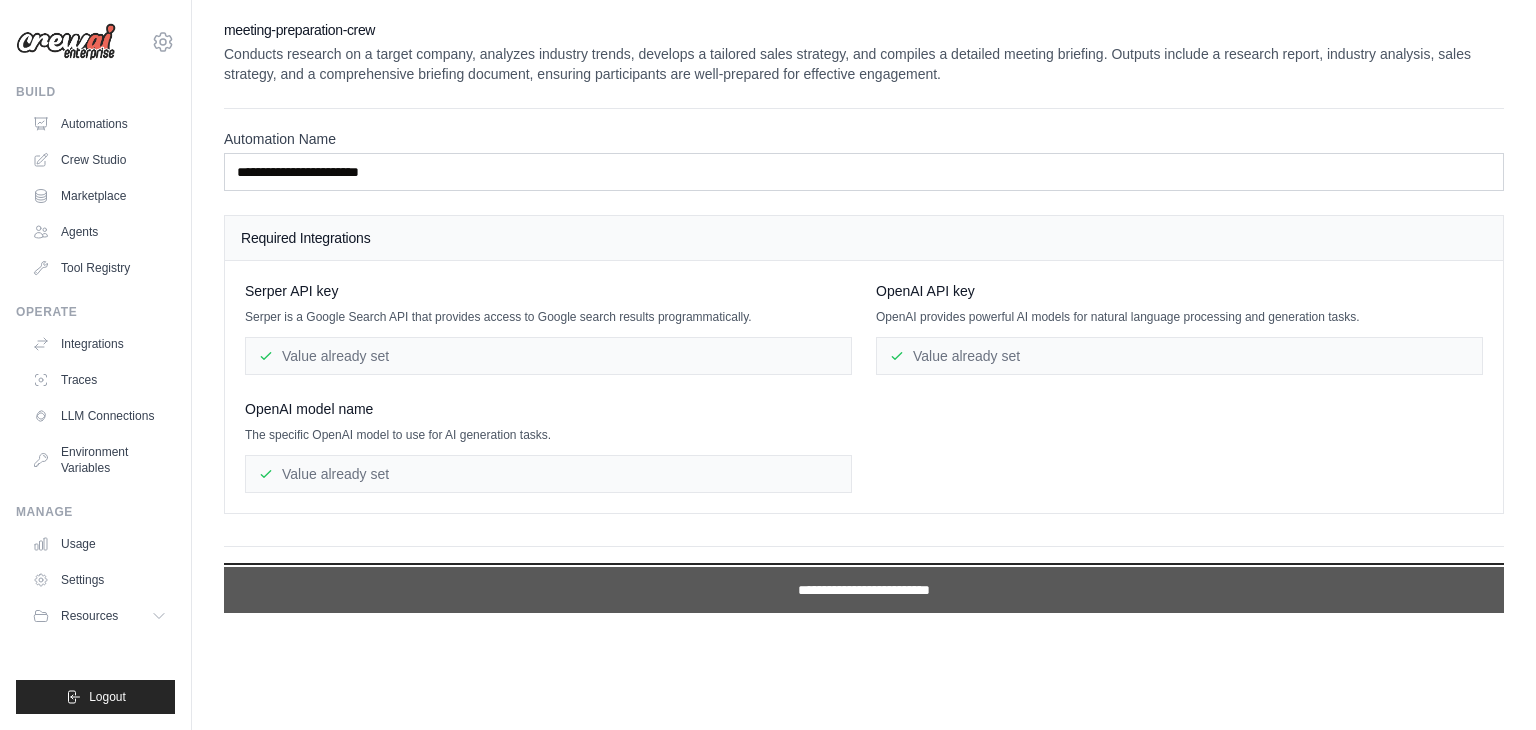 click on "**********" at bounding box center [864, 590] 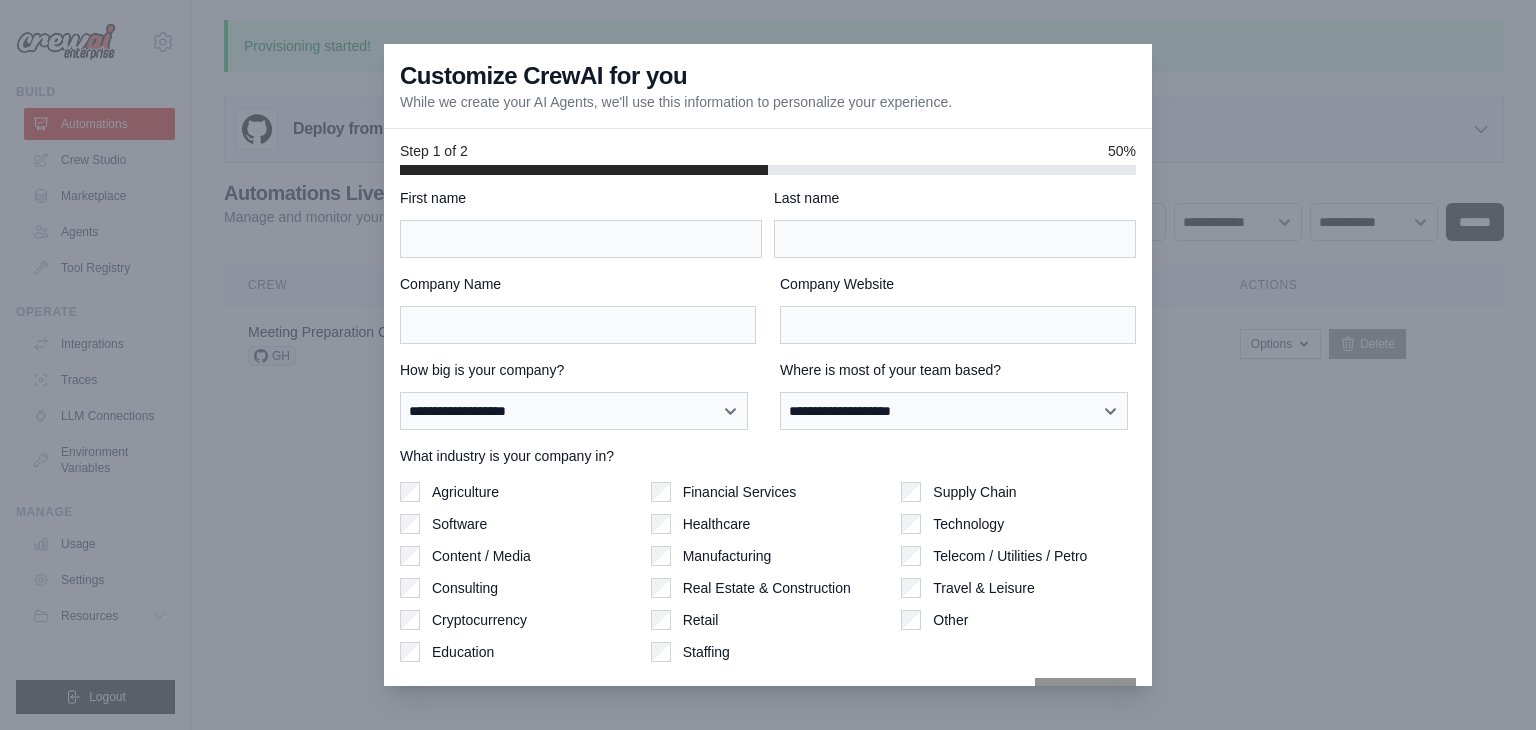 scroll, scrollTop: 62, scrollLeft: 0, axis: vertical 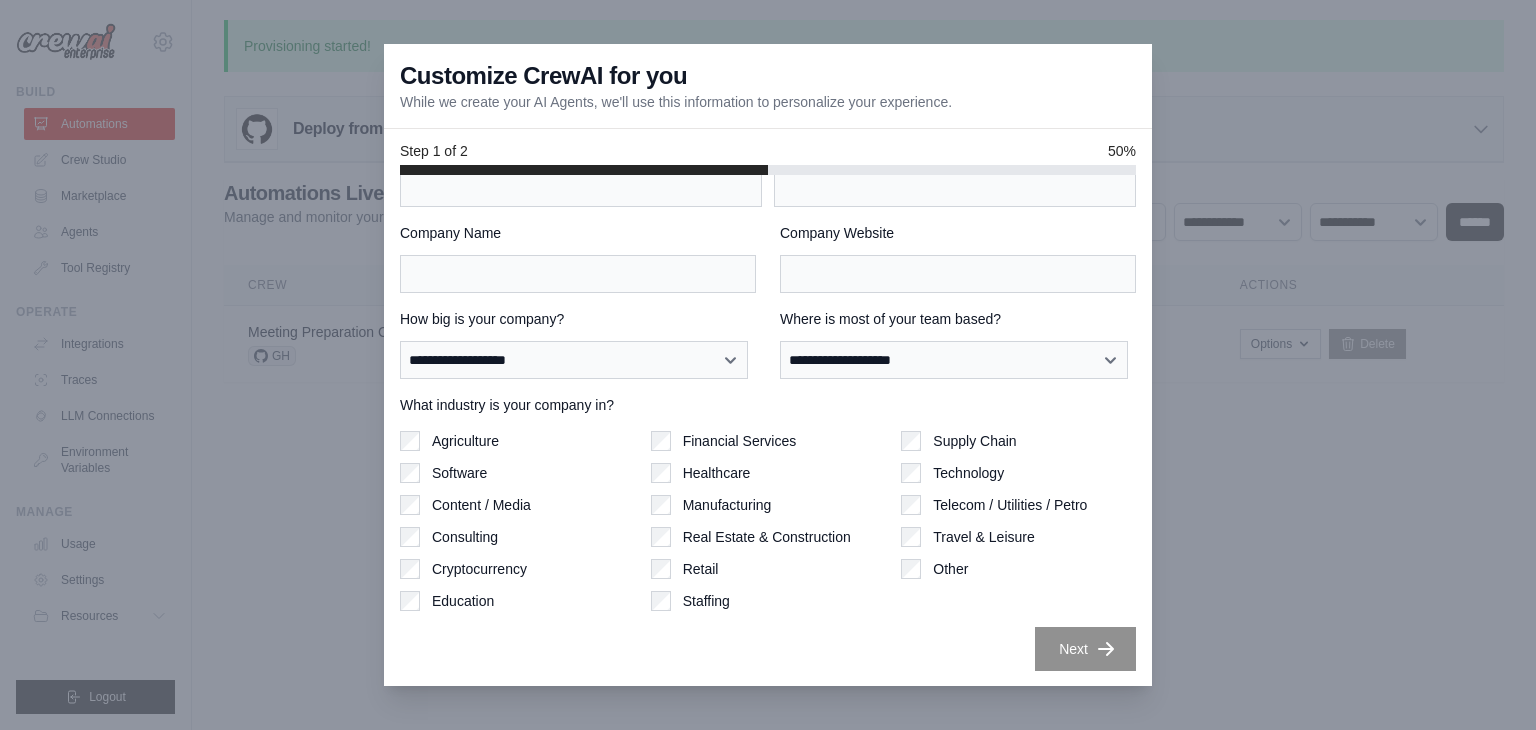 click at bounding box center (768, 365) 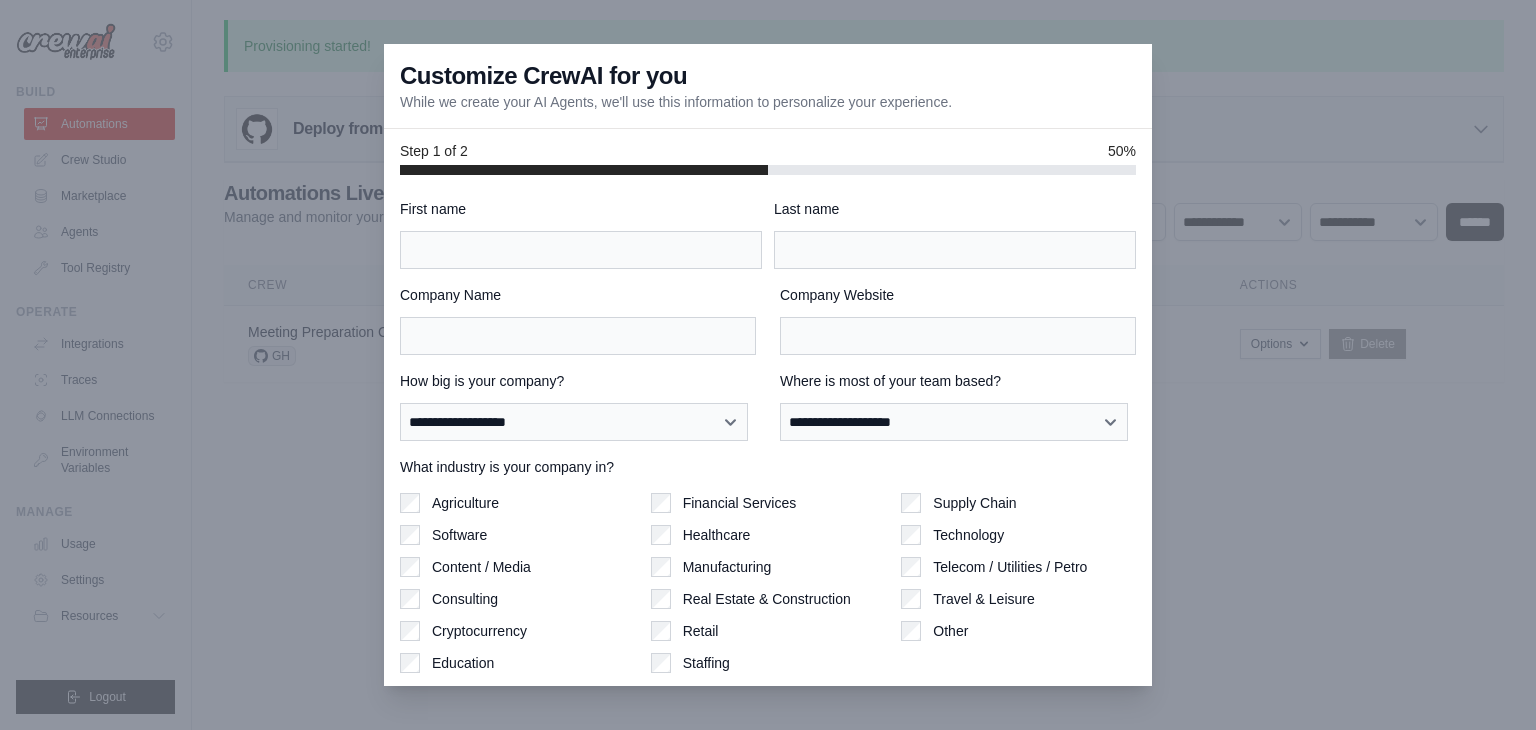 click at bounding box center (768, 365) 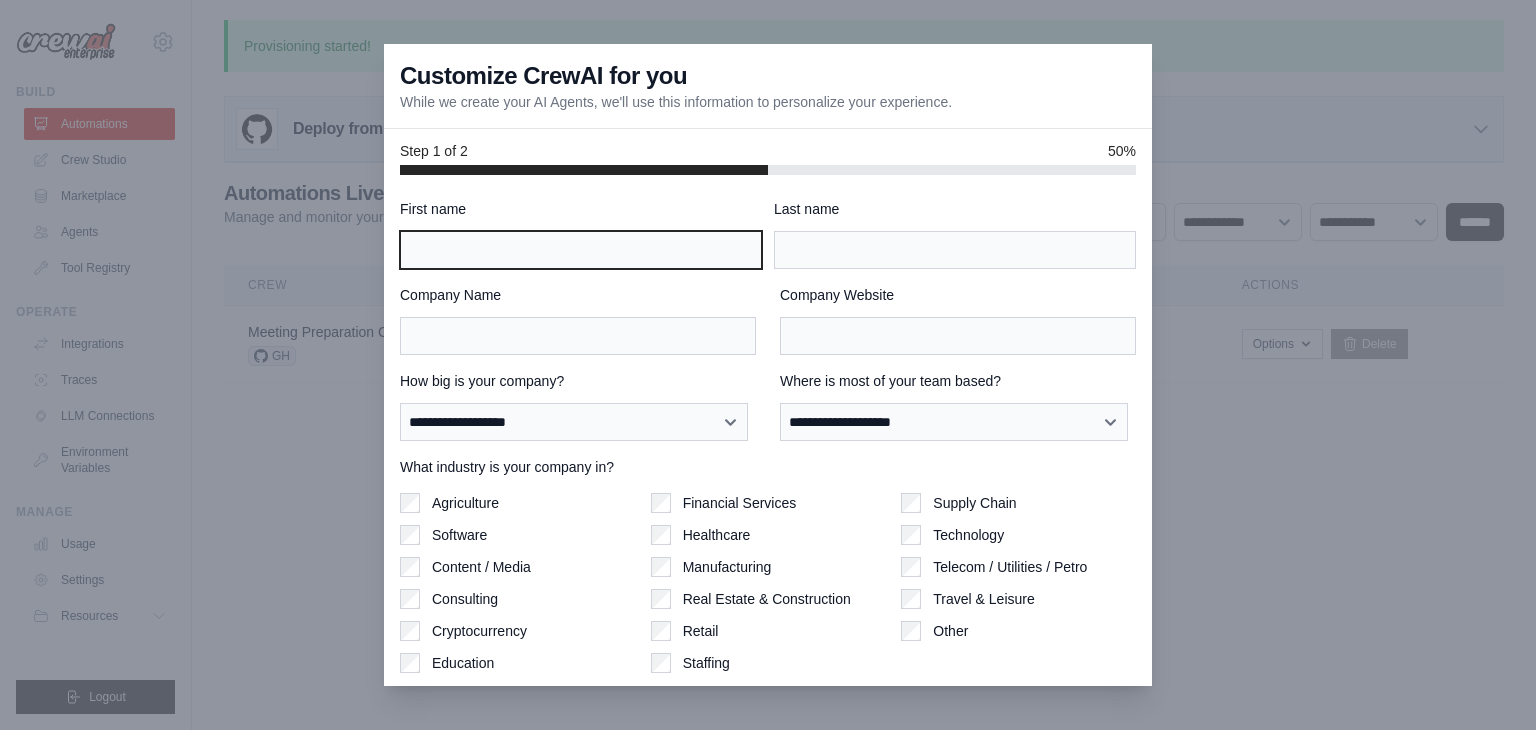 click on "First name" at bounding box center (581, 250) 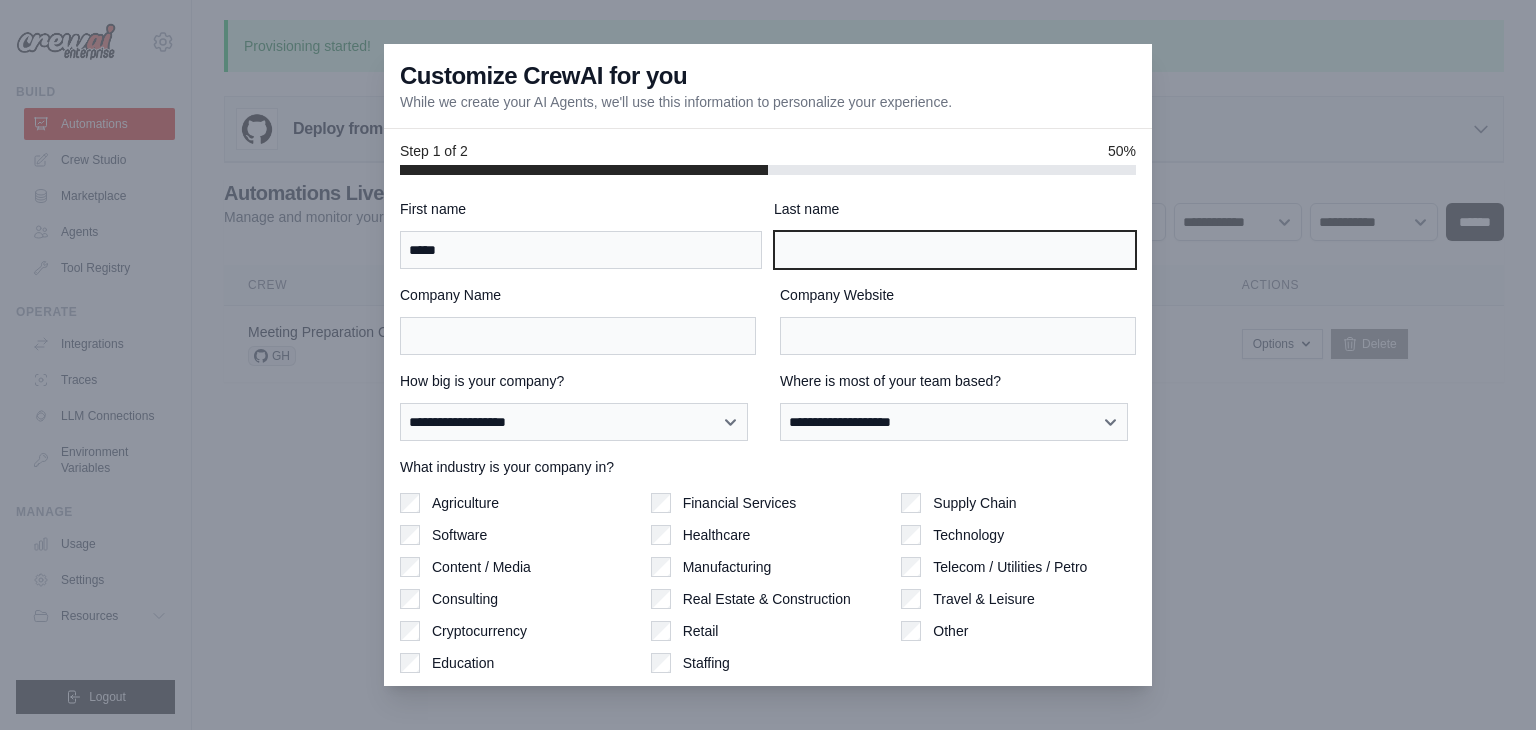type on "******" 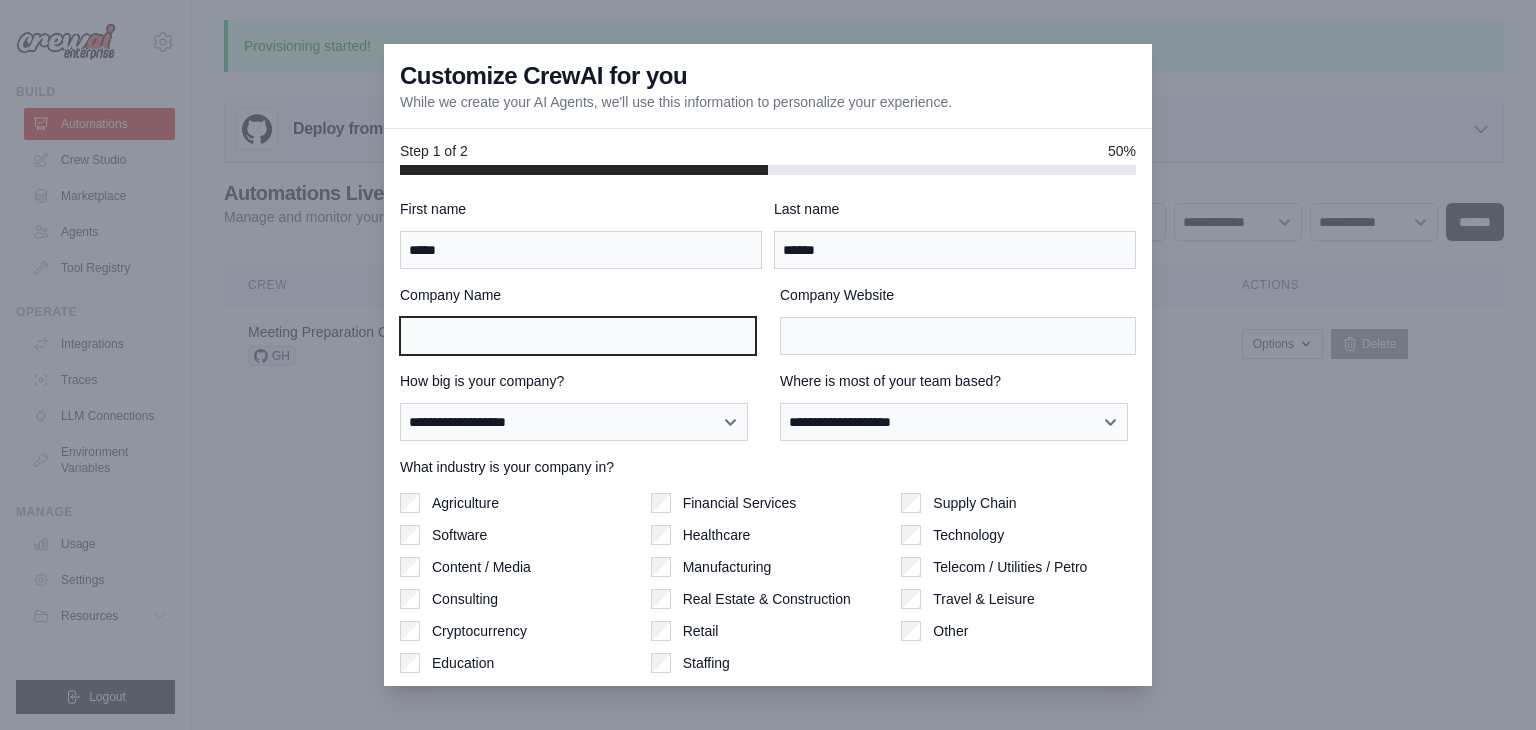 type on "*******" 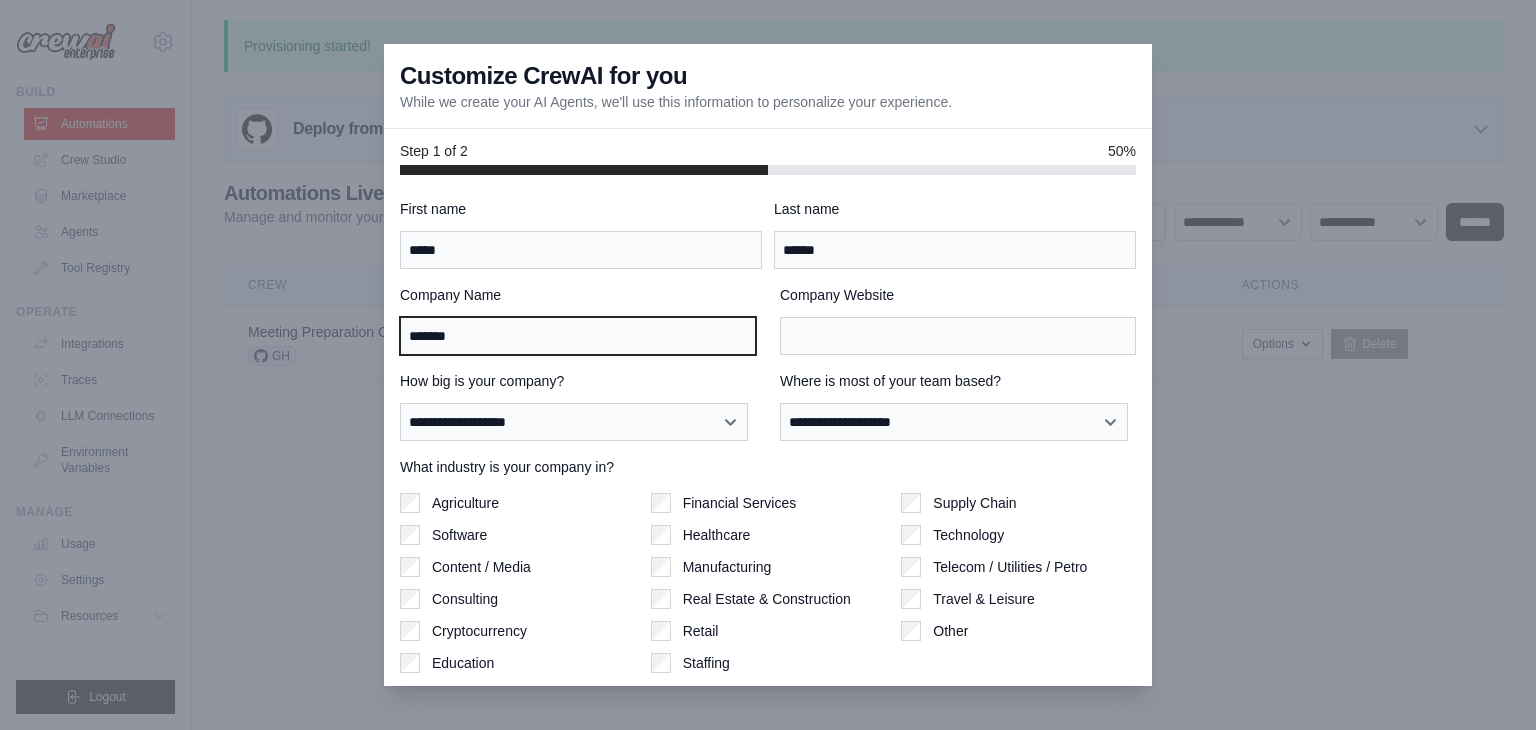 type on "*******" 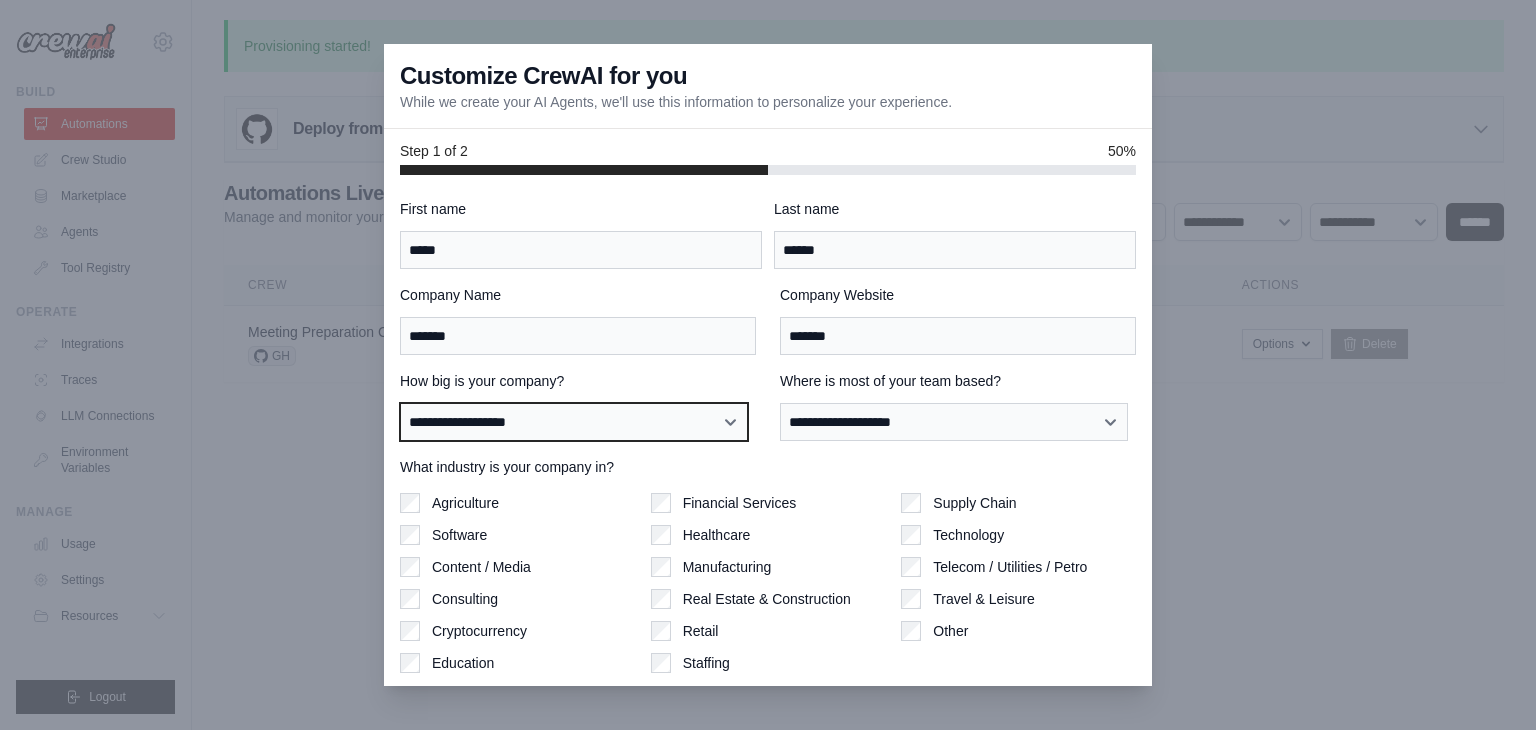 click on "**********" at bounding box center [574, 422] 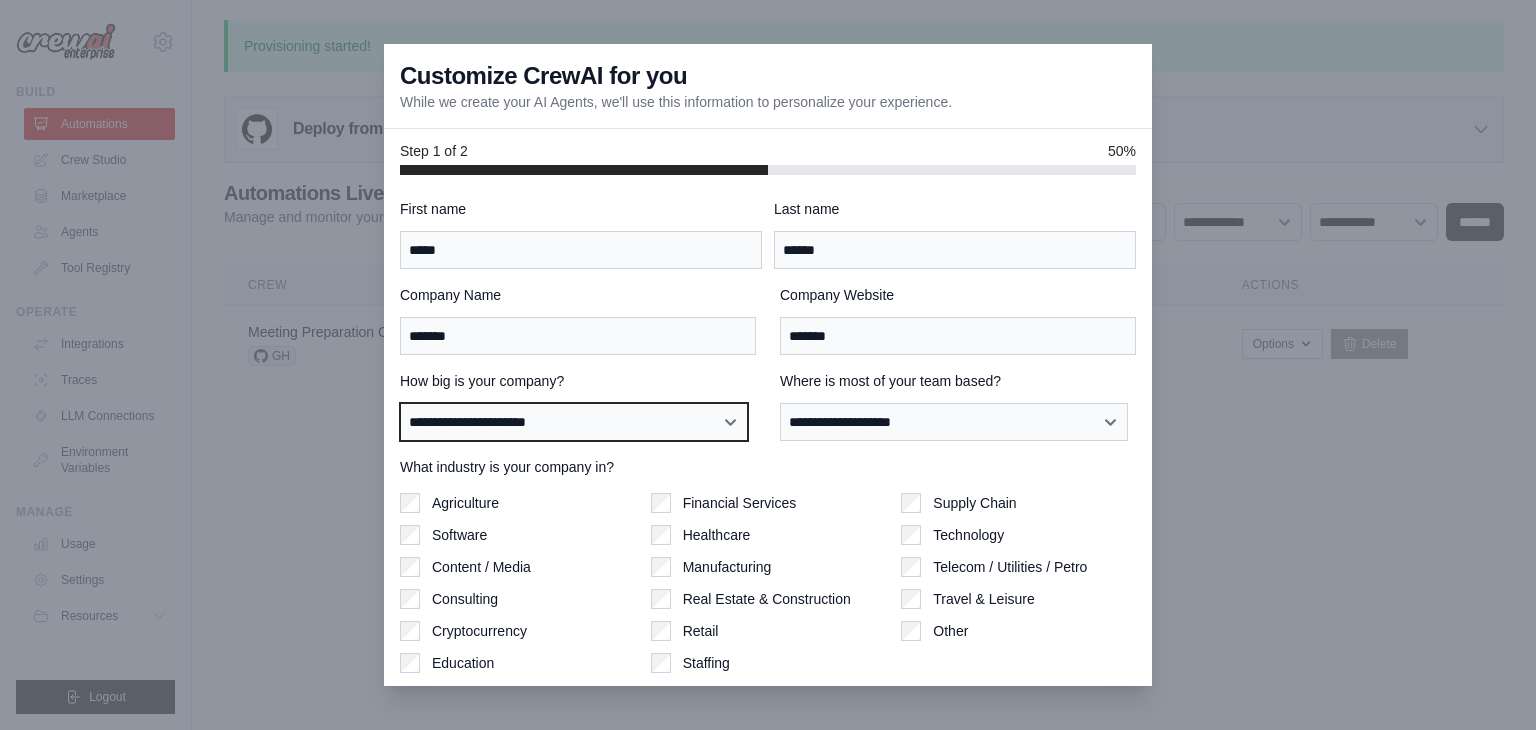 click on "**********" at bounding box center (574, 422) 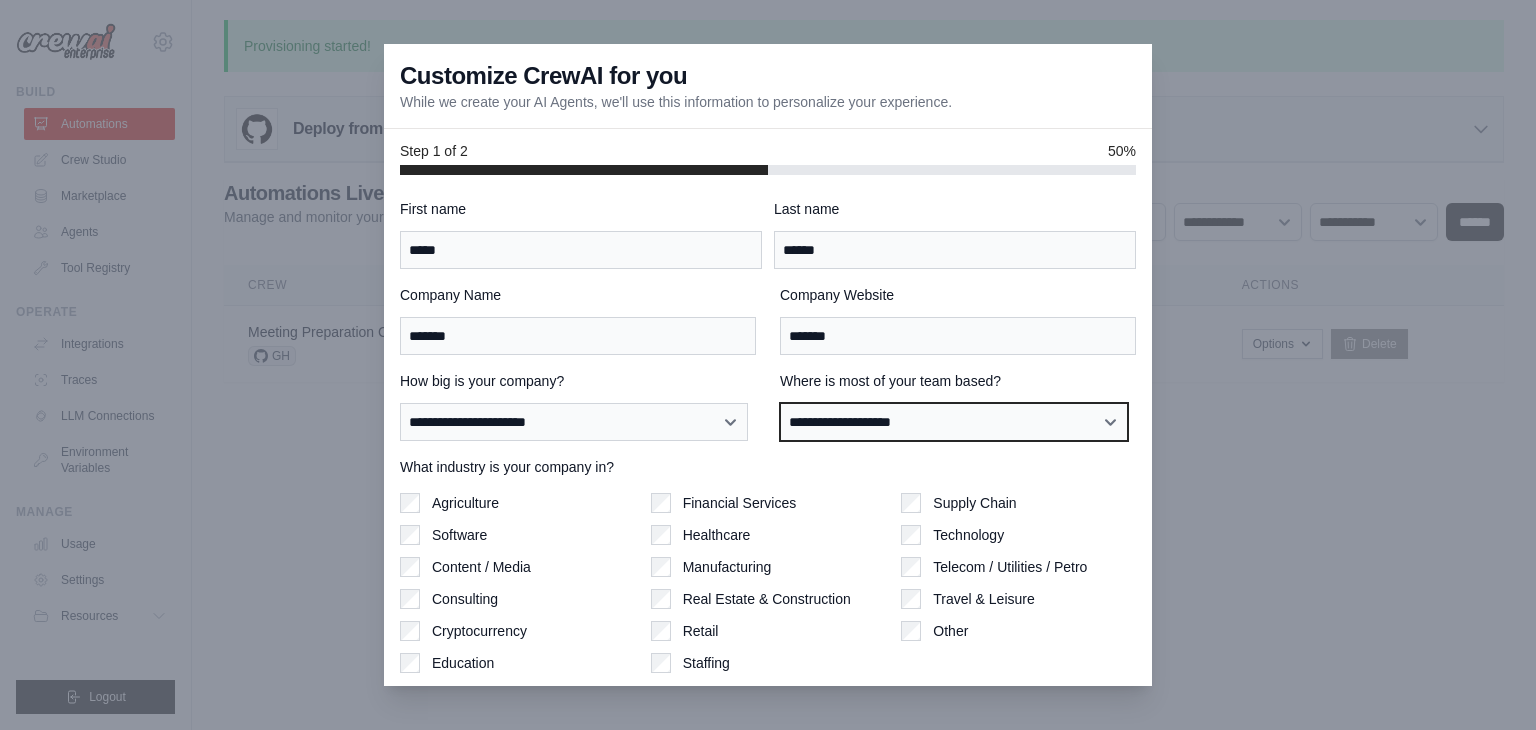 click on "**********" at bounding box center [954, 422] 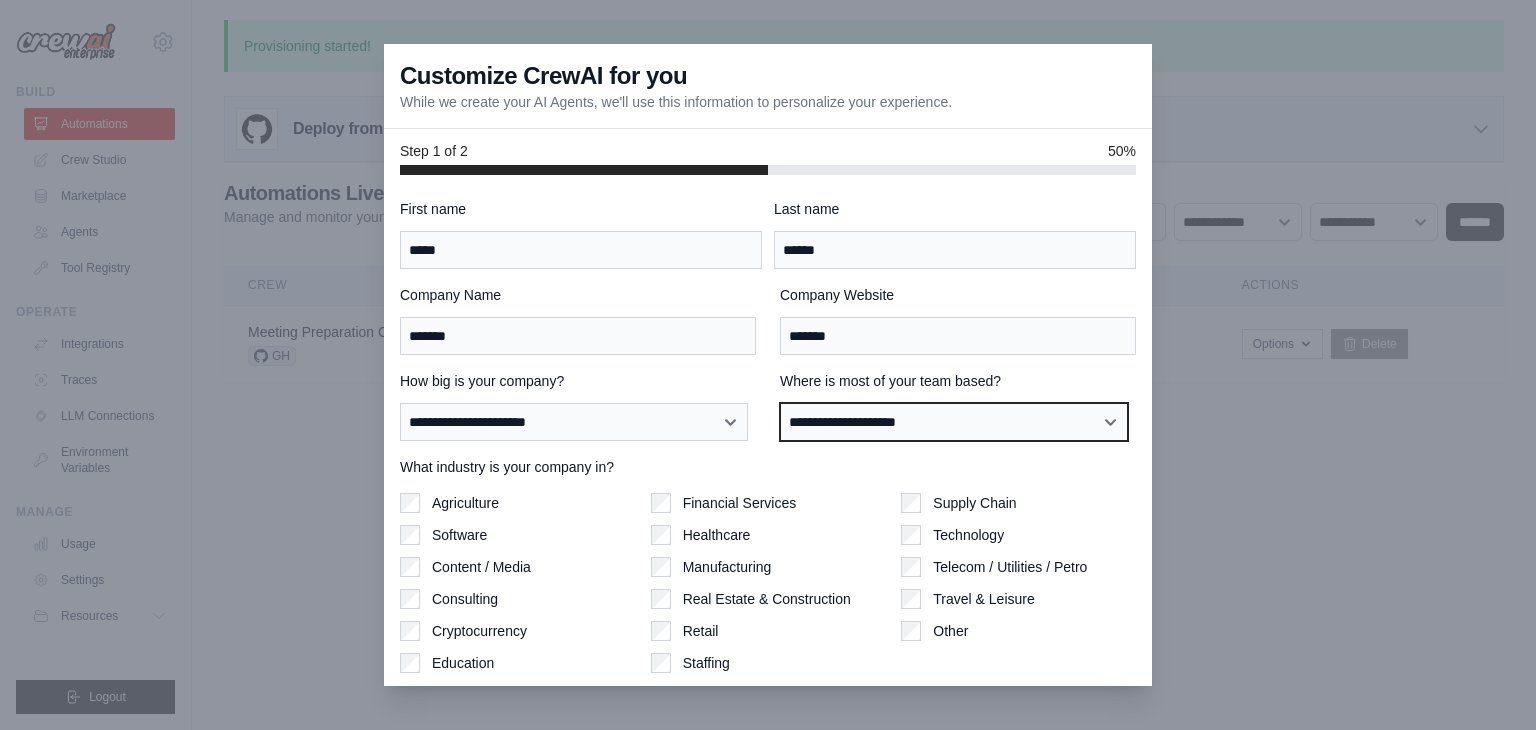 click on "**********" at bounding box center (954, 422) 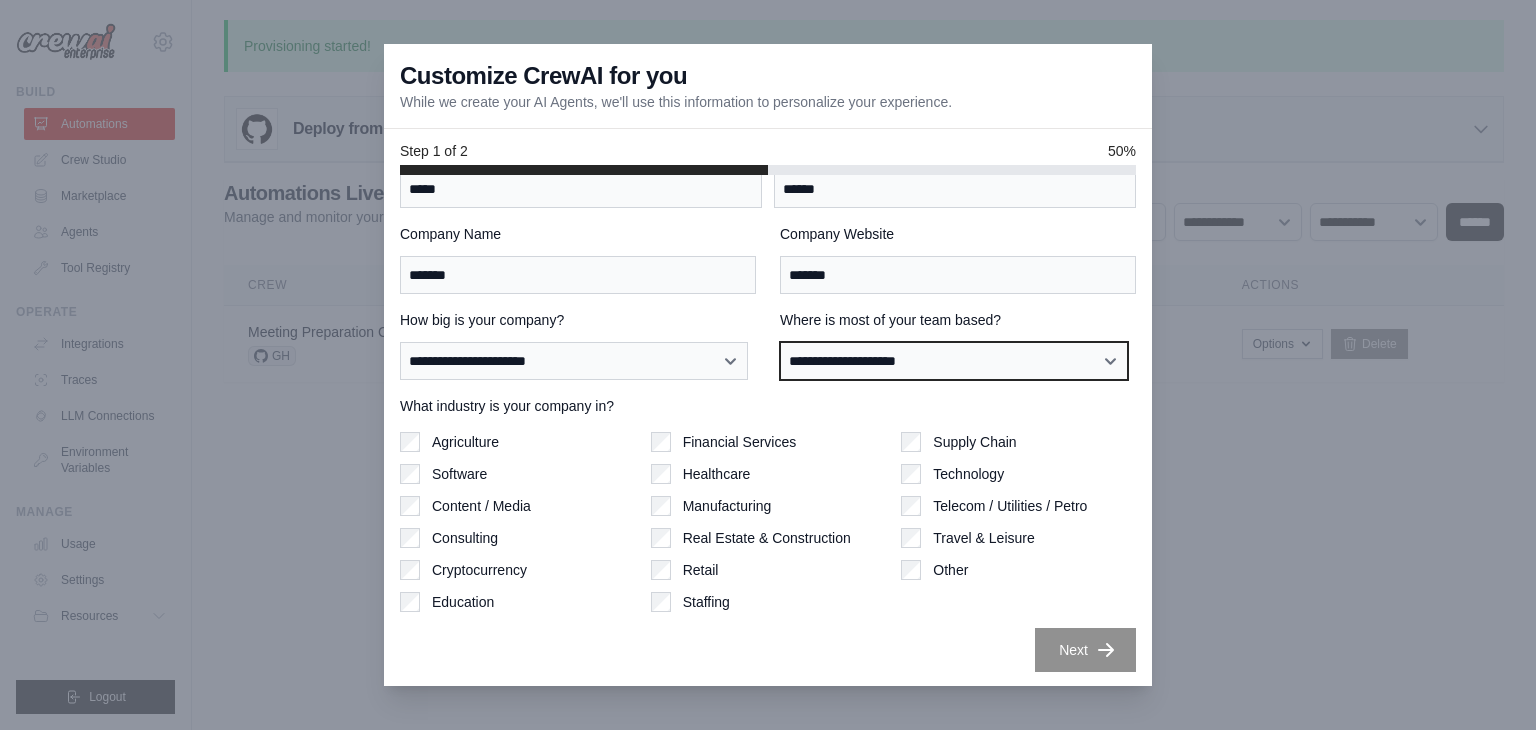 scroll, scrollTop: 62, scrollLeft: 0, axis: vertical 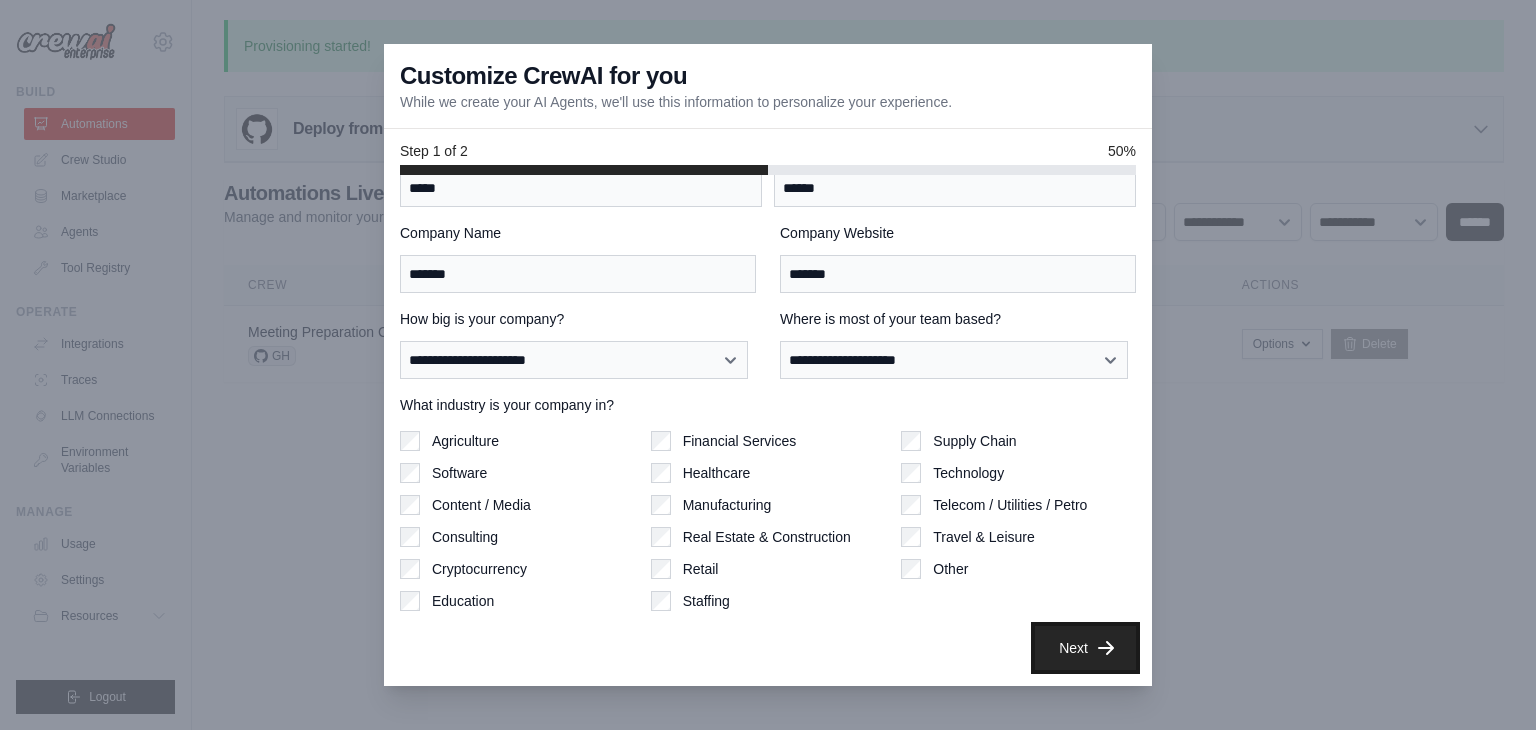 click on "Next" at bounding box center (1085, 648) 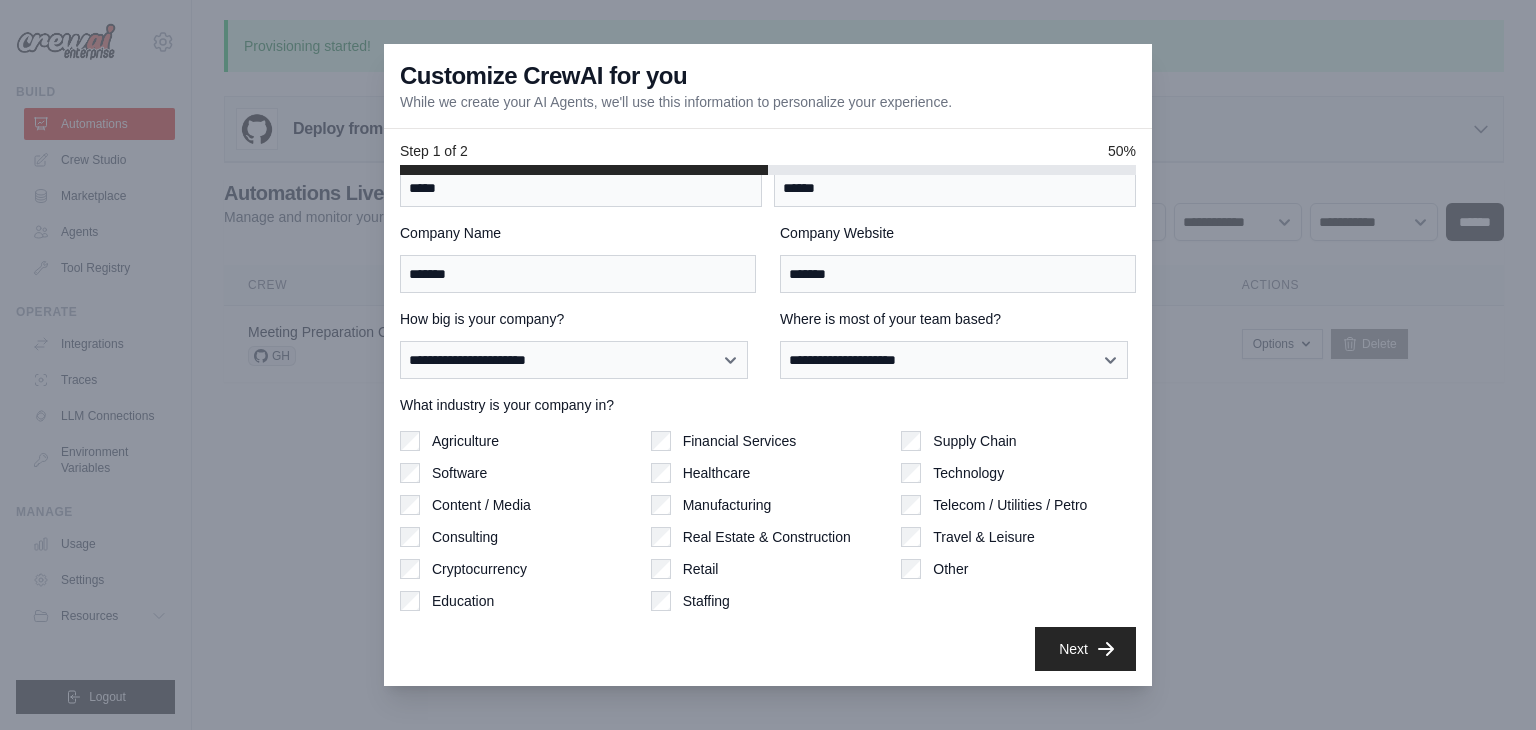scroll, scrollTop: 0, scrollLeft: 0, axis: both 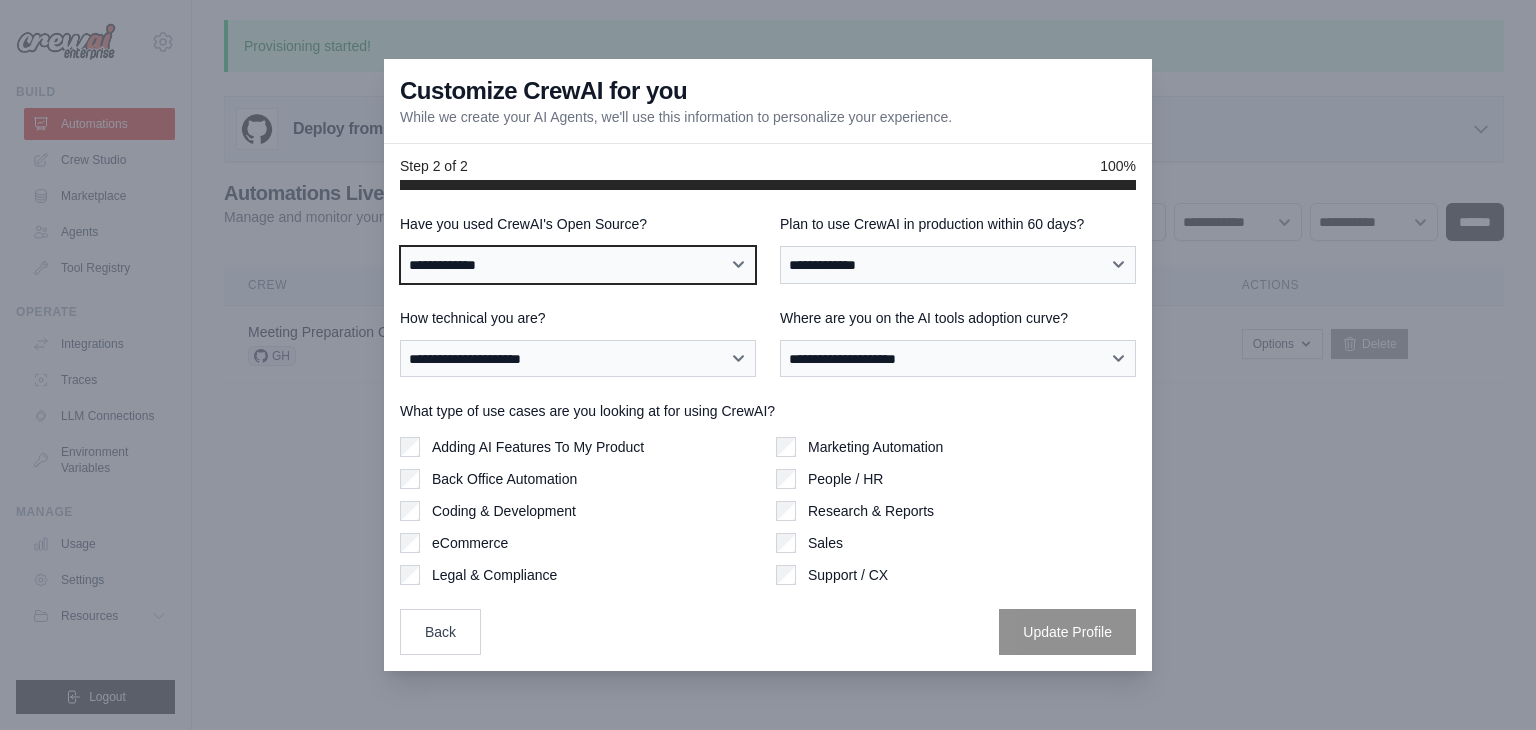 click on "**********" at bounding box center (578, 265) 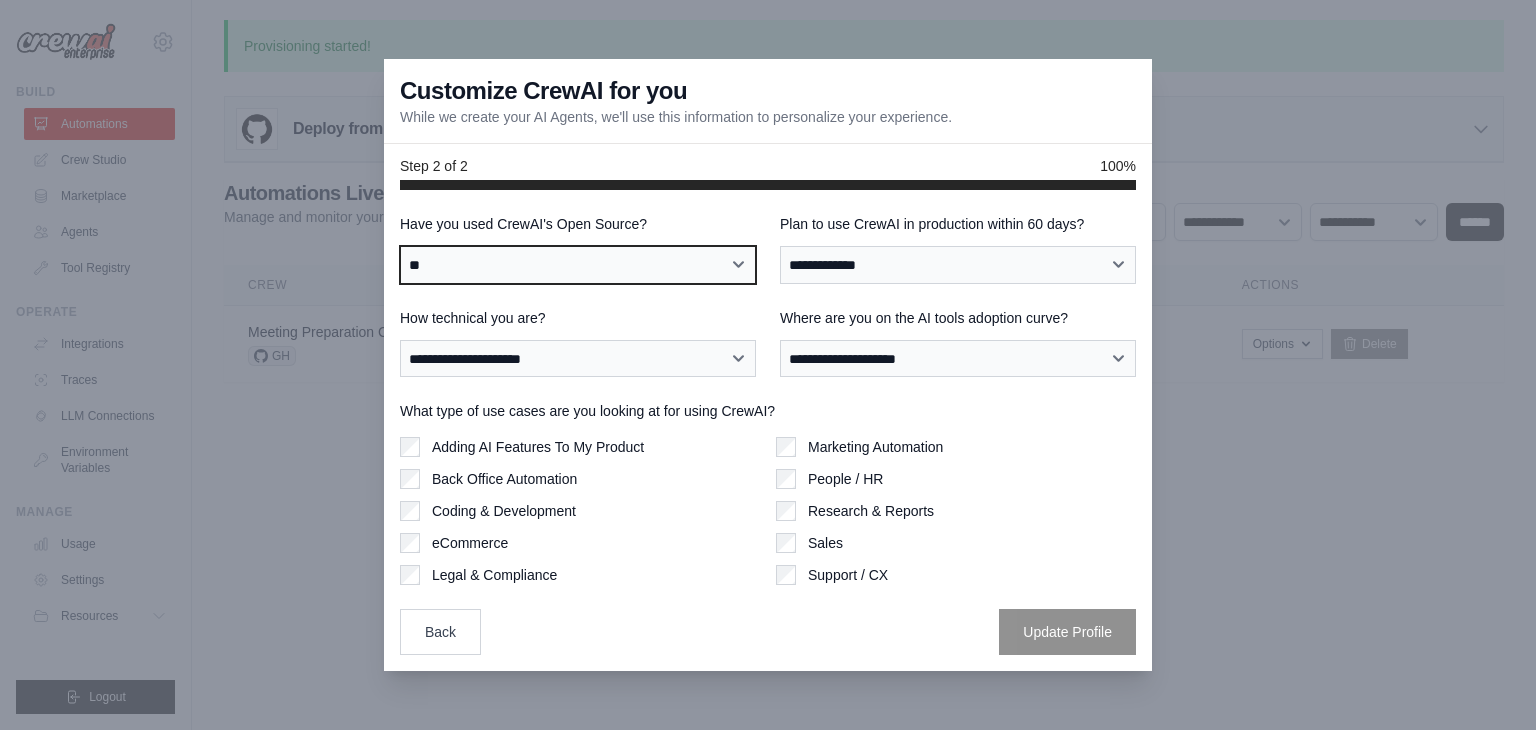 click on "**********" at bounding box center [578, 265] 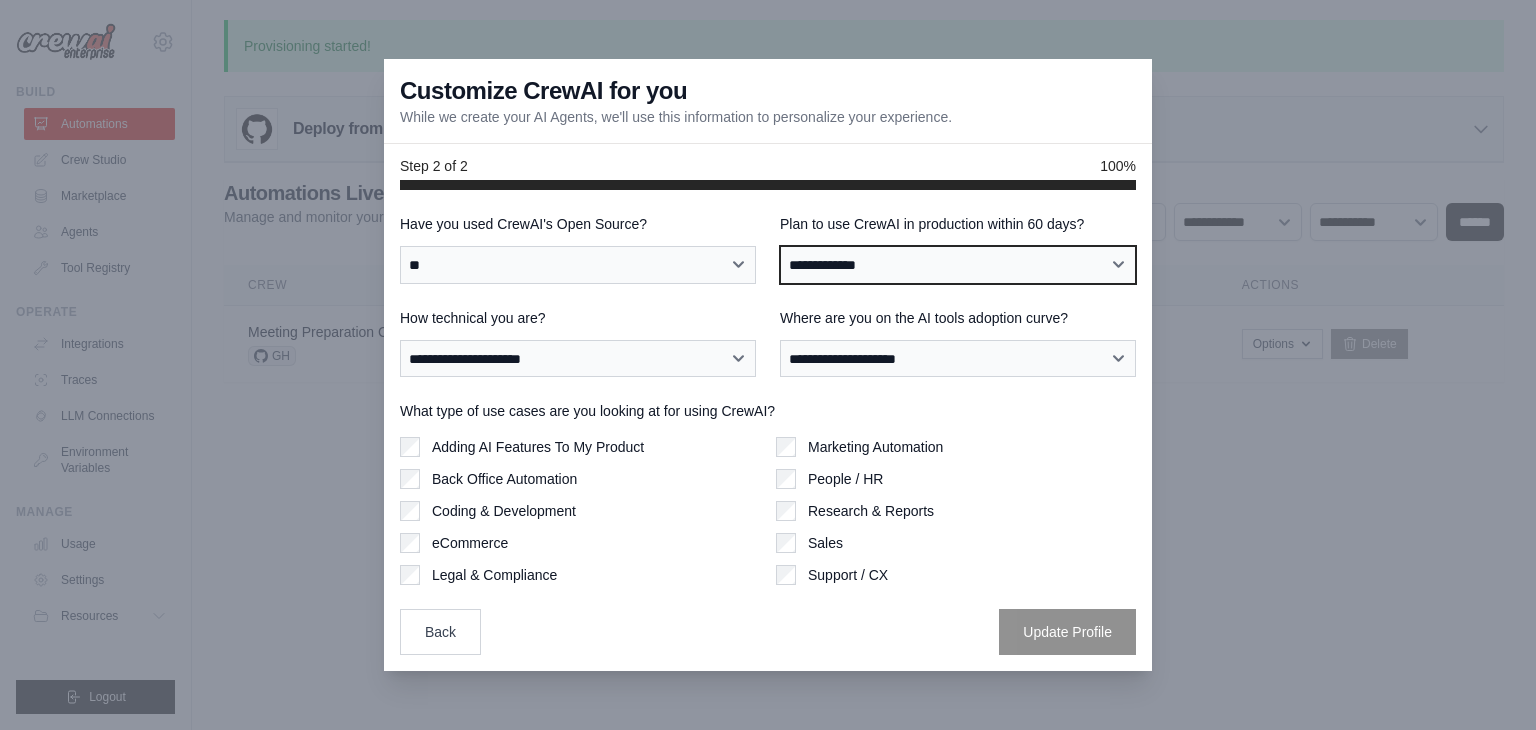 click on "**********" at bounding box center (958, 265) 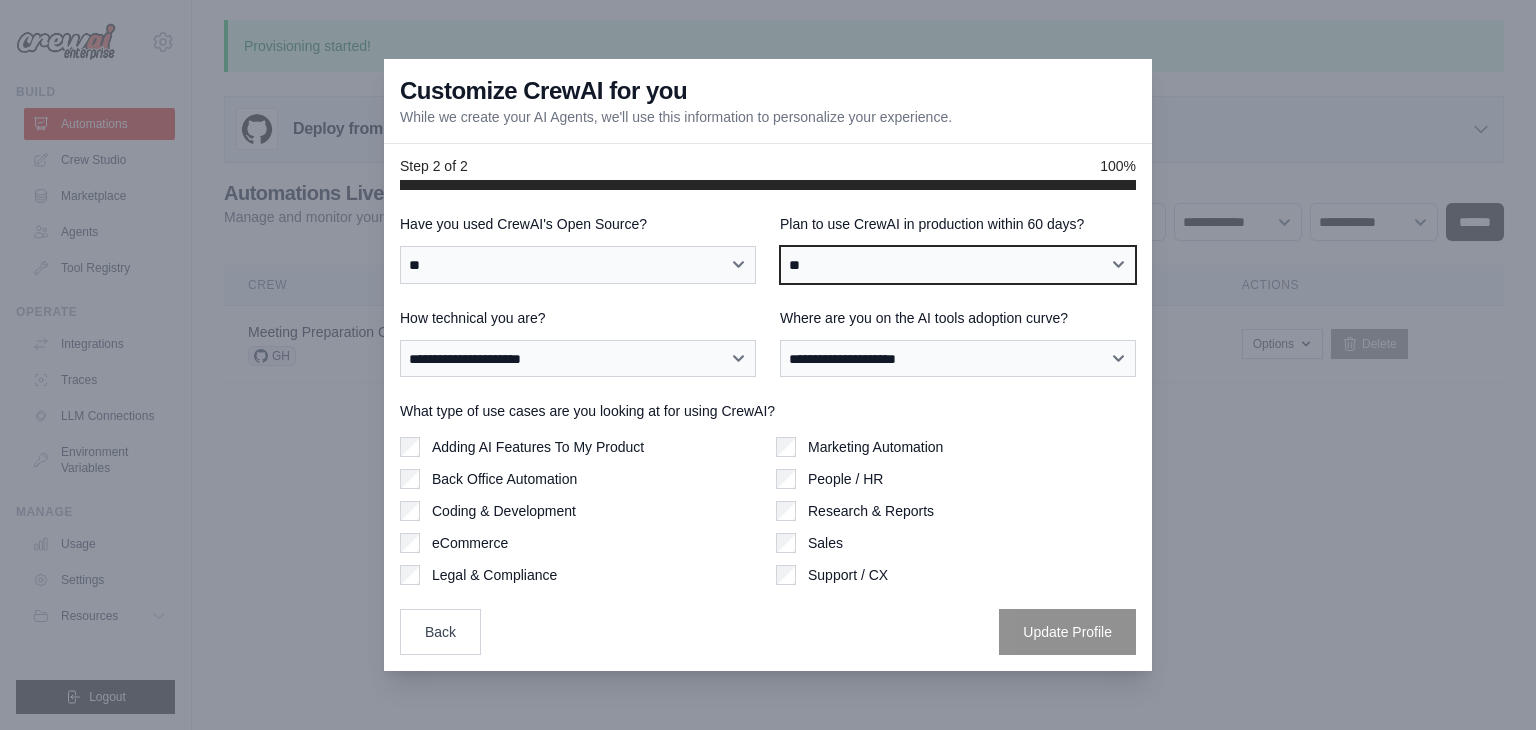 click on "**********" at bounding box center (958, 265) 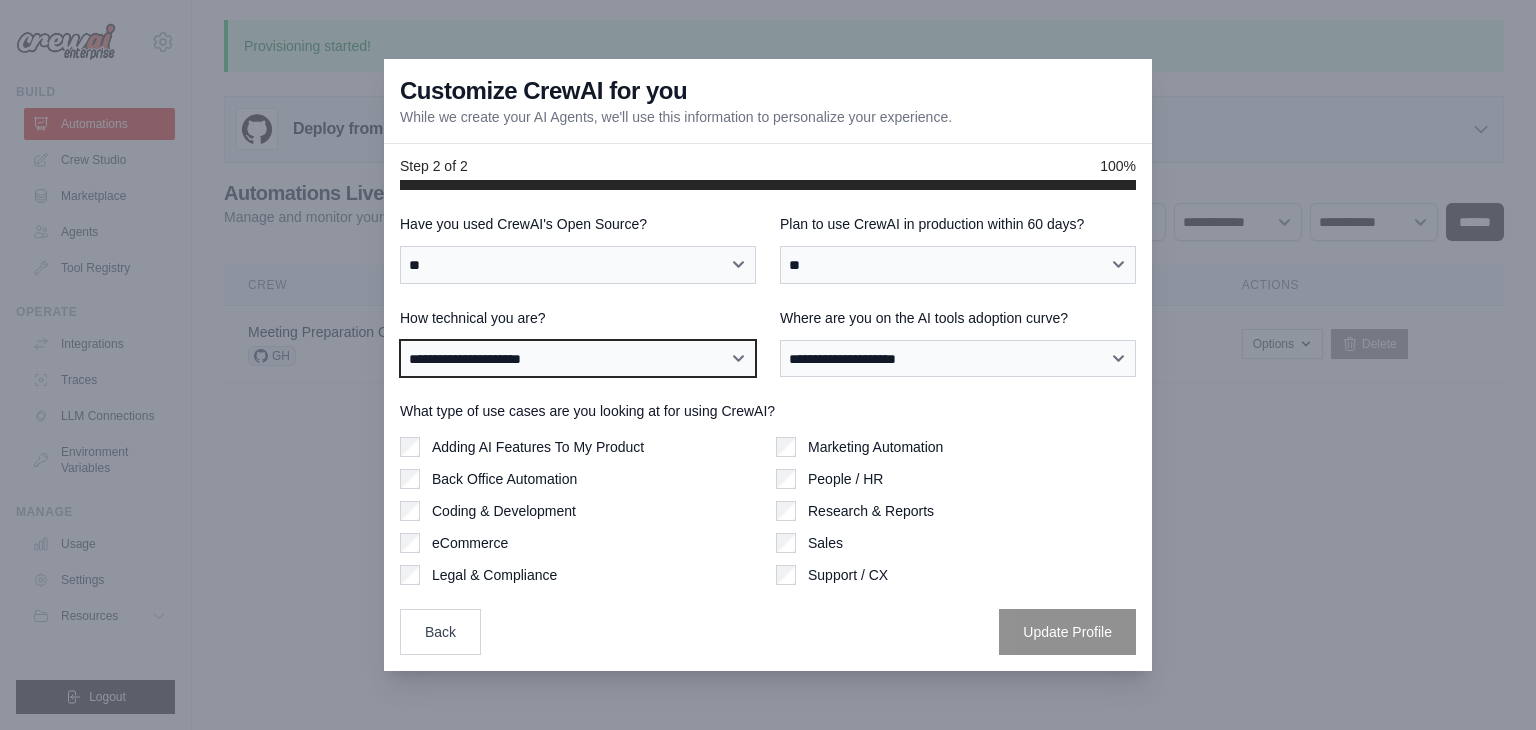 click on "**********" at bounding box center (578, 359) 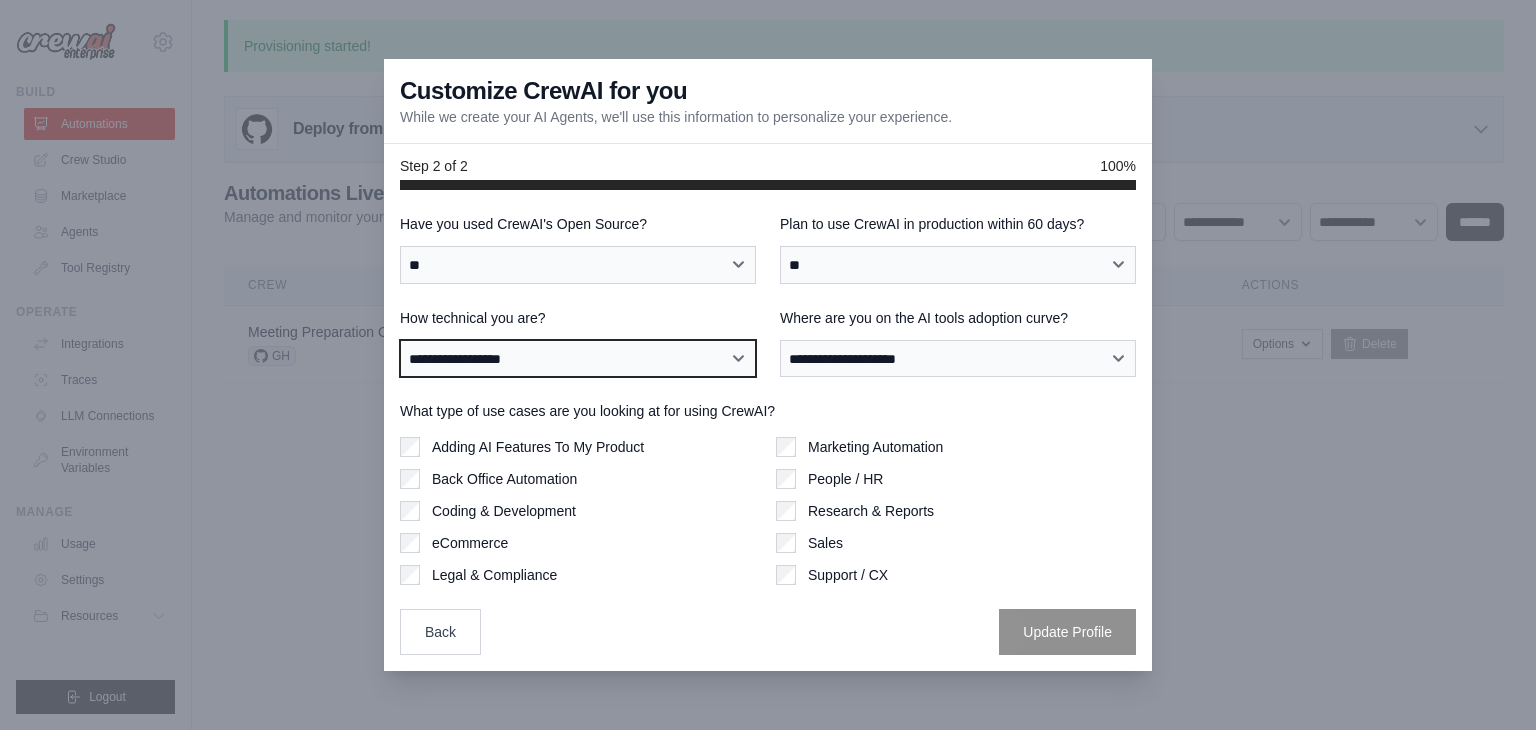 click on "**********" at bounding box center [578, 359] 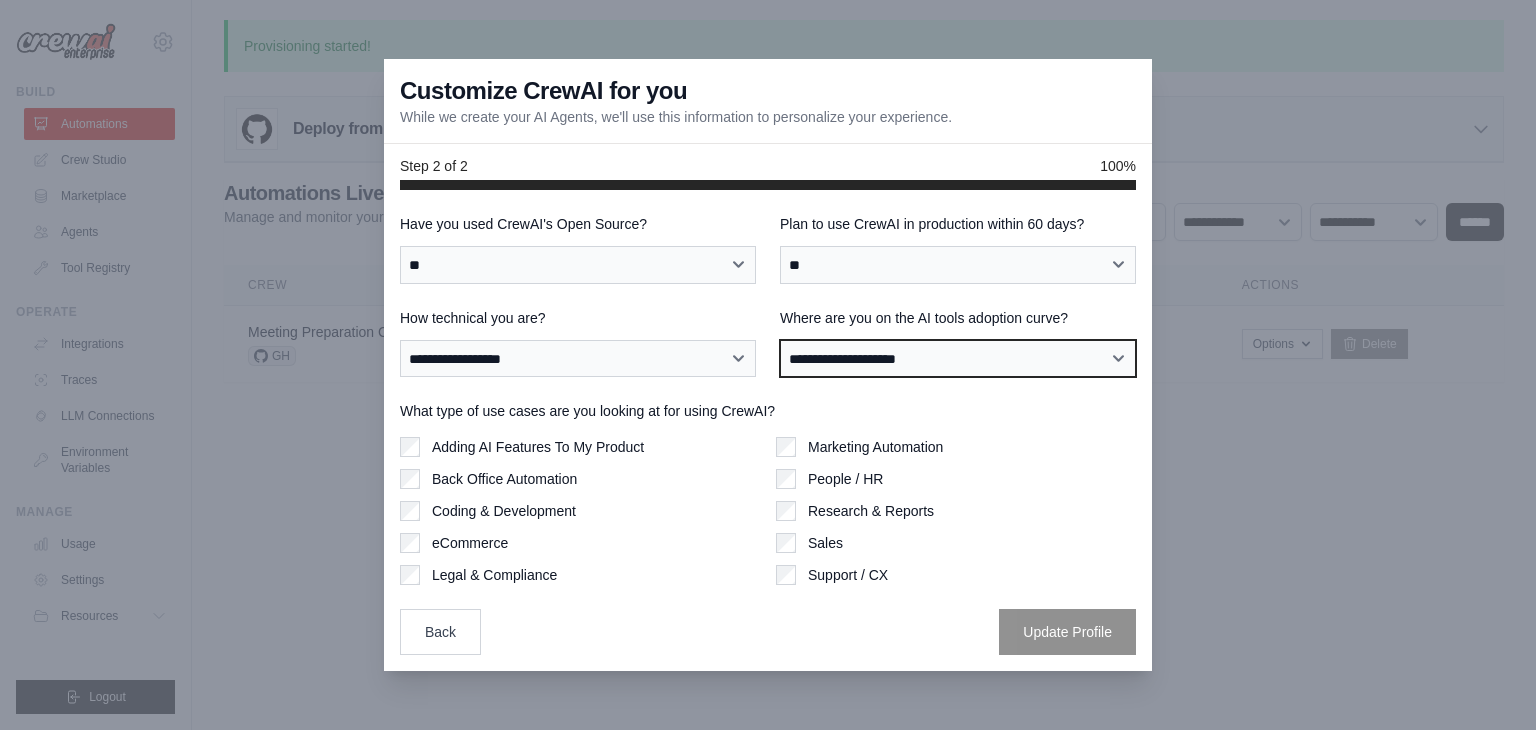click on "**********" at bounding box center (958, 359) 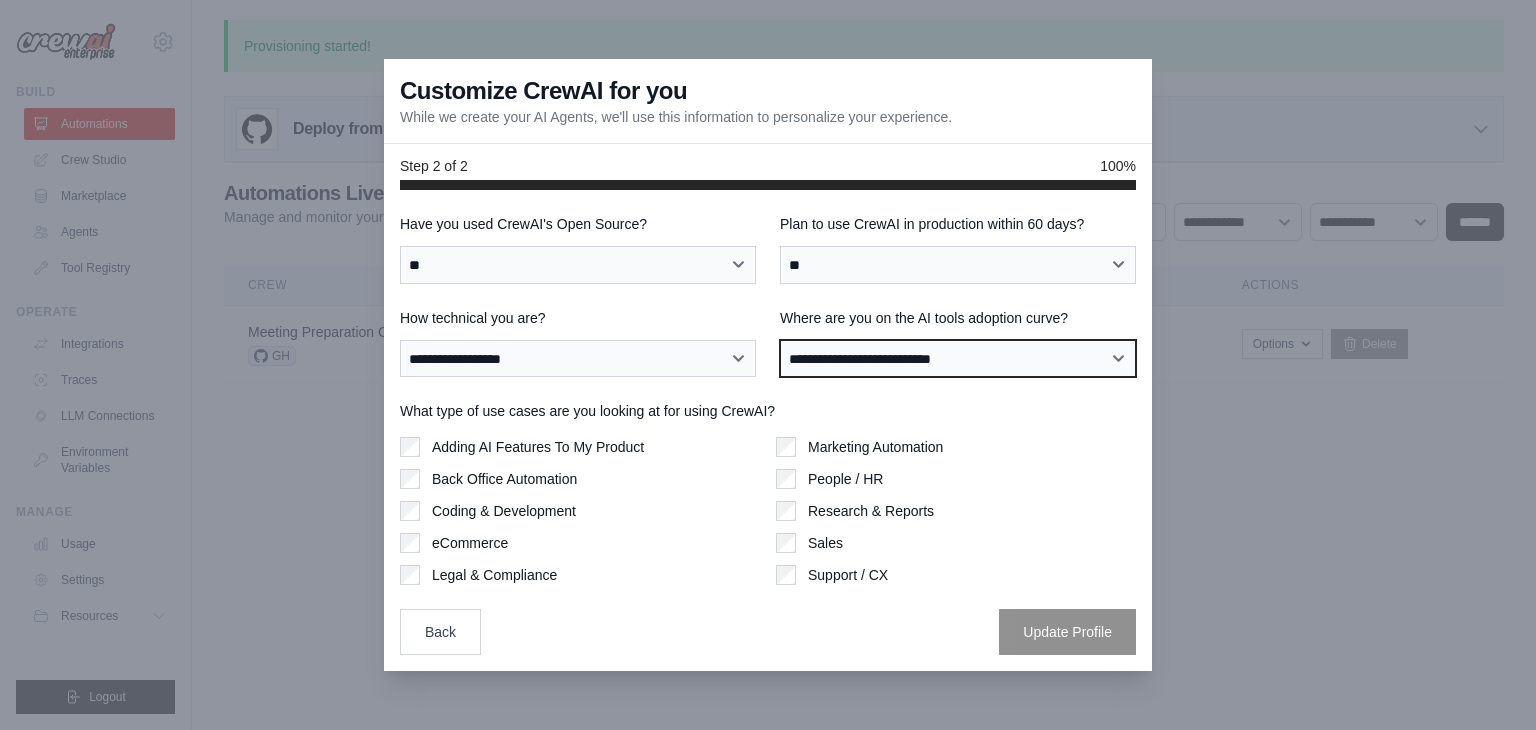 click on "**********" at bounding box center [958, 359] 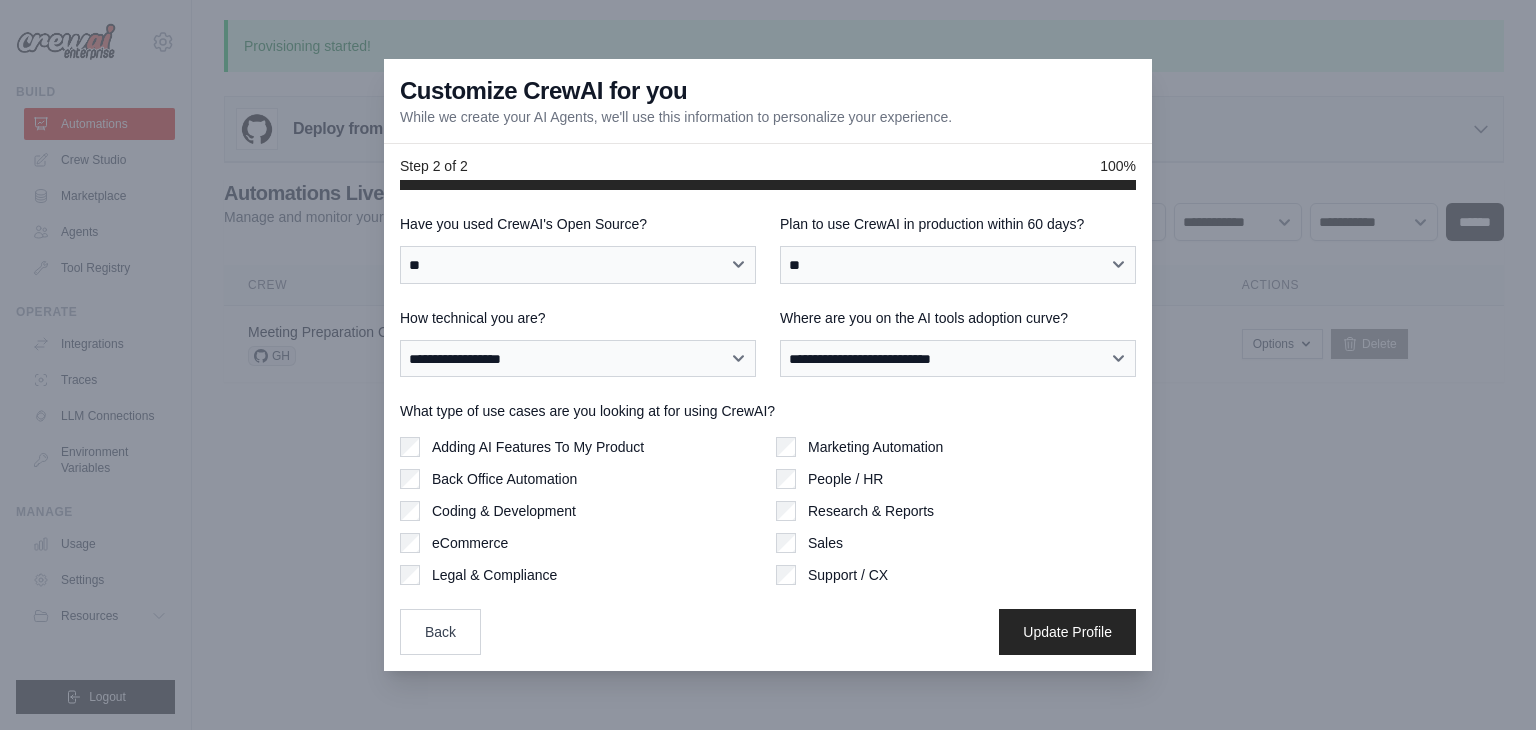 click on "Support / CX" at bounding box center [956, 575] 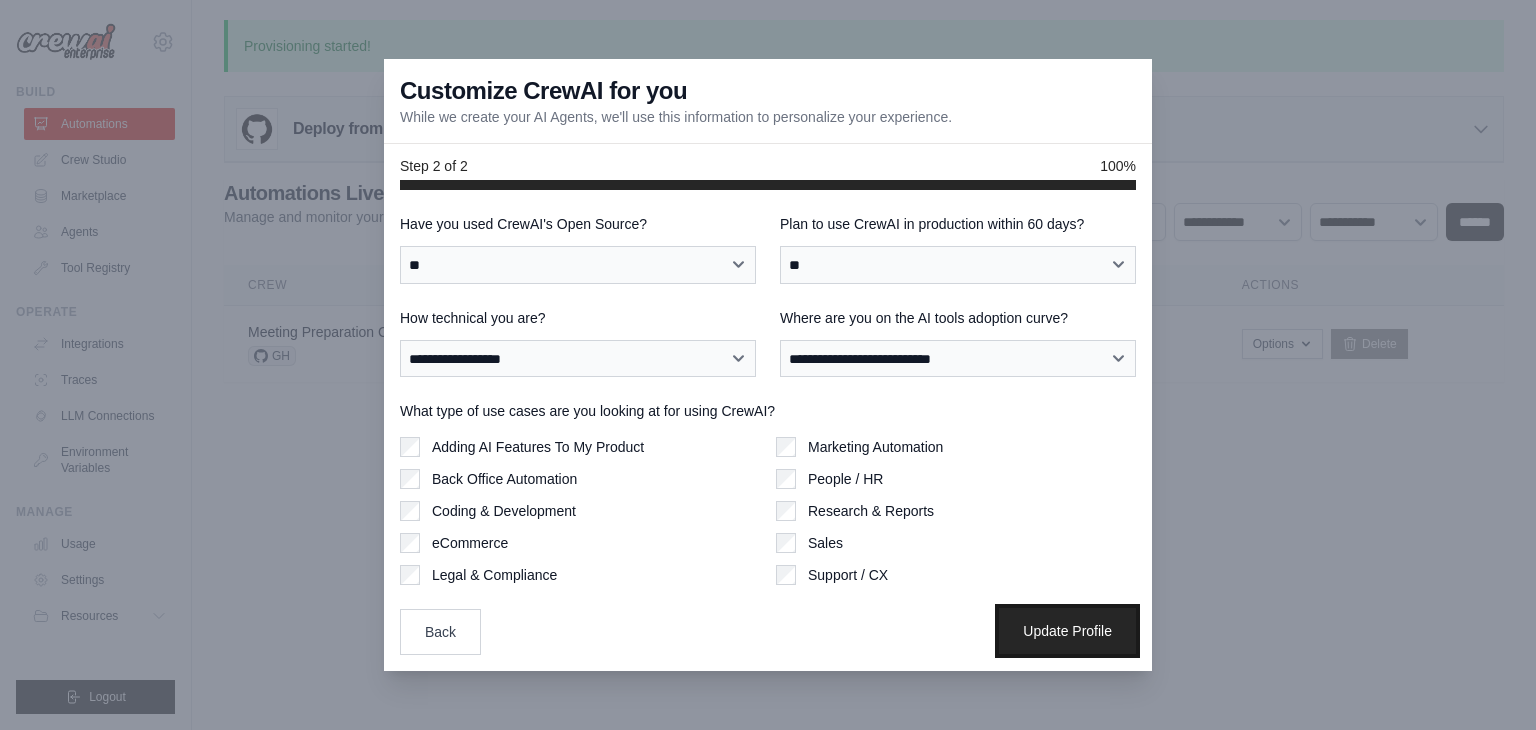 click on "Update Profile" at bounding box center (1067, 631) 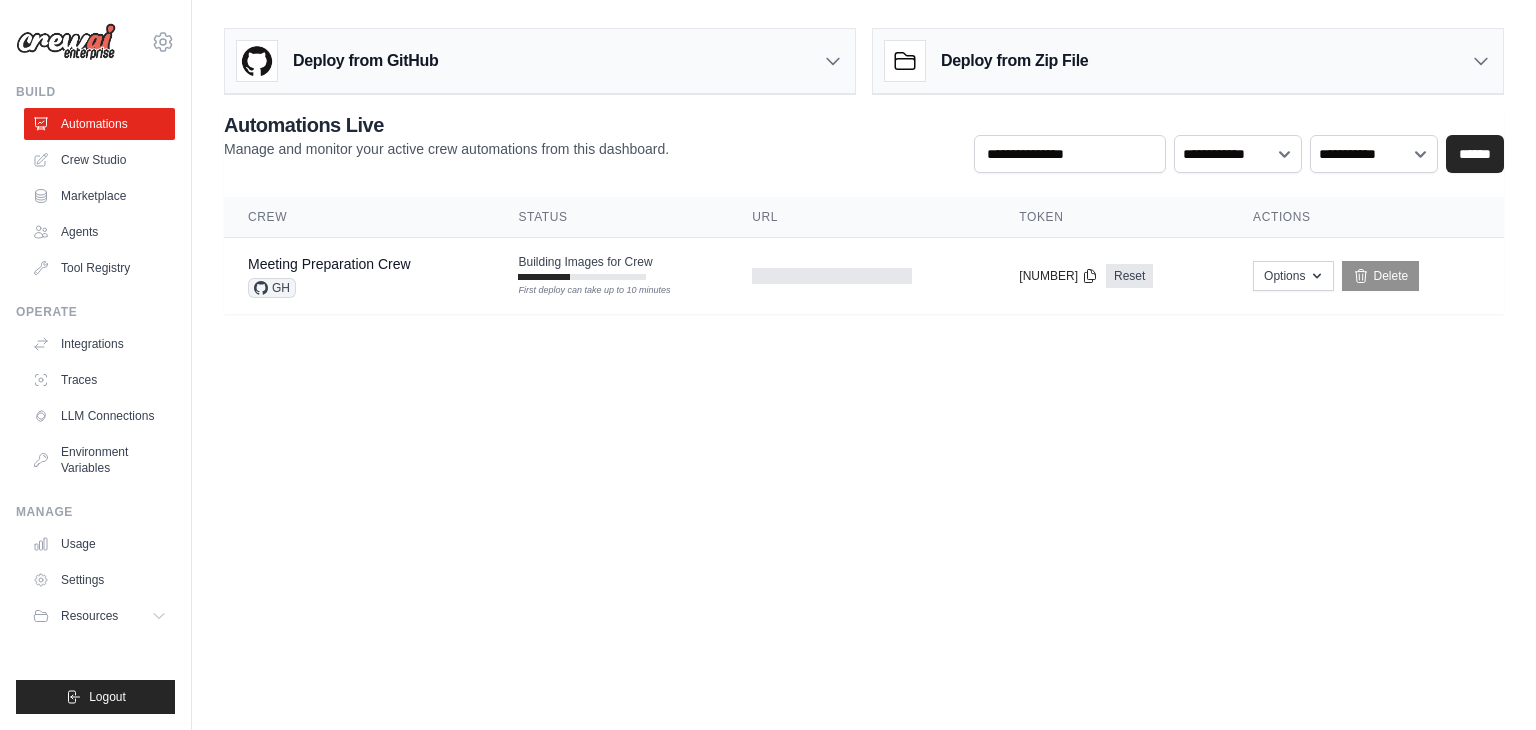 scroll, scrollTop: 0, scrollLeft: 0, axis: both 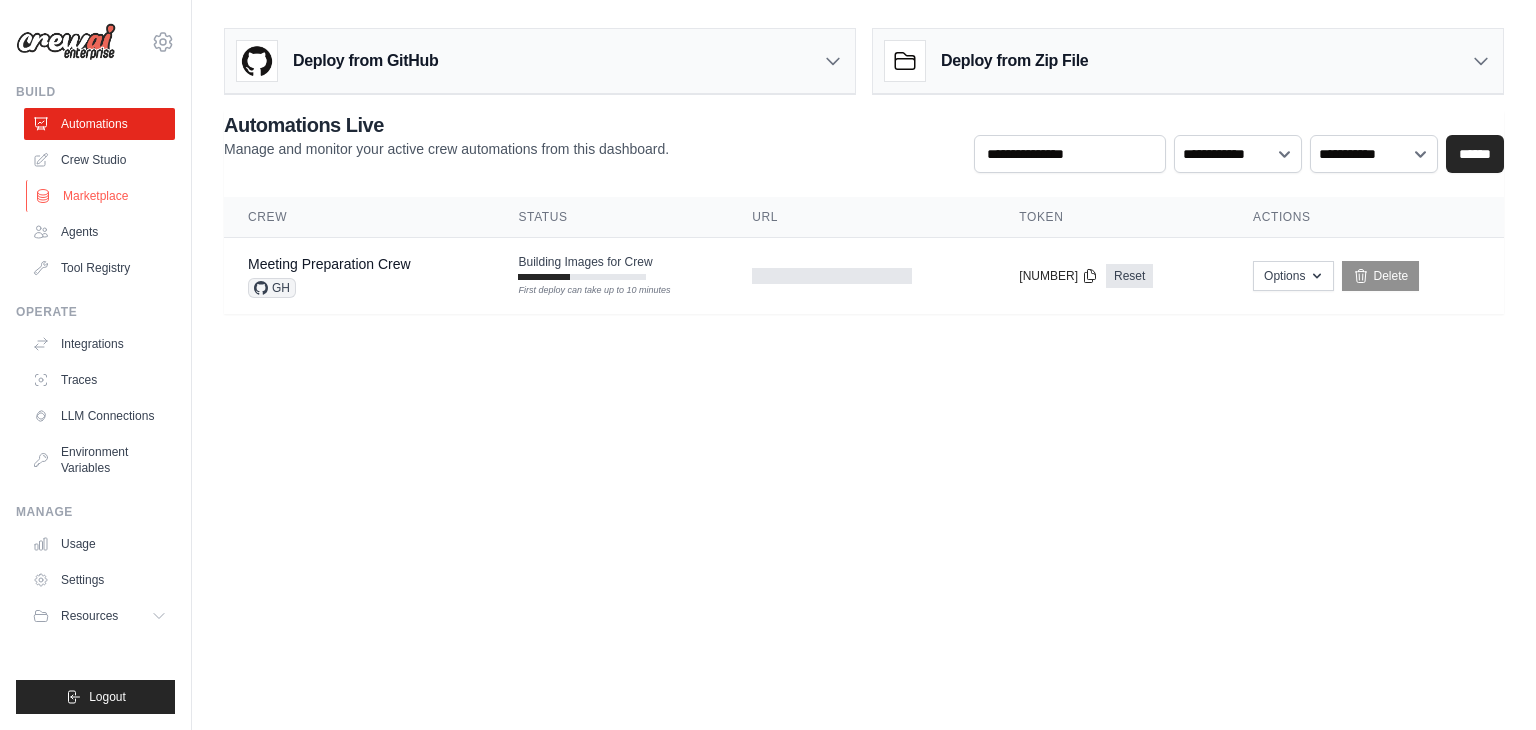 click on "Marketplace" at bounding box center (101, 196) 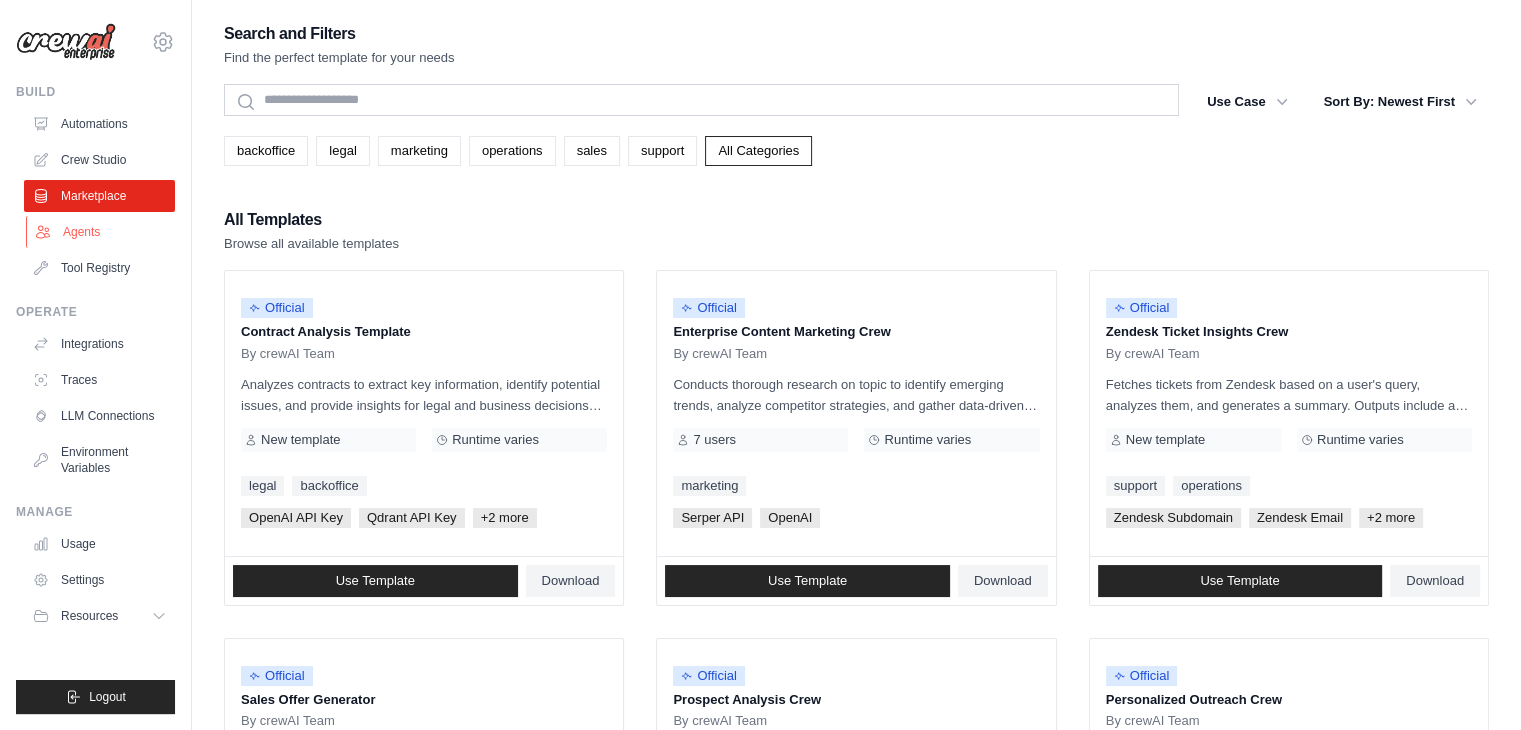 click on "Agents" at bounding box center (101, 232) 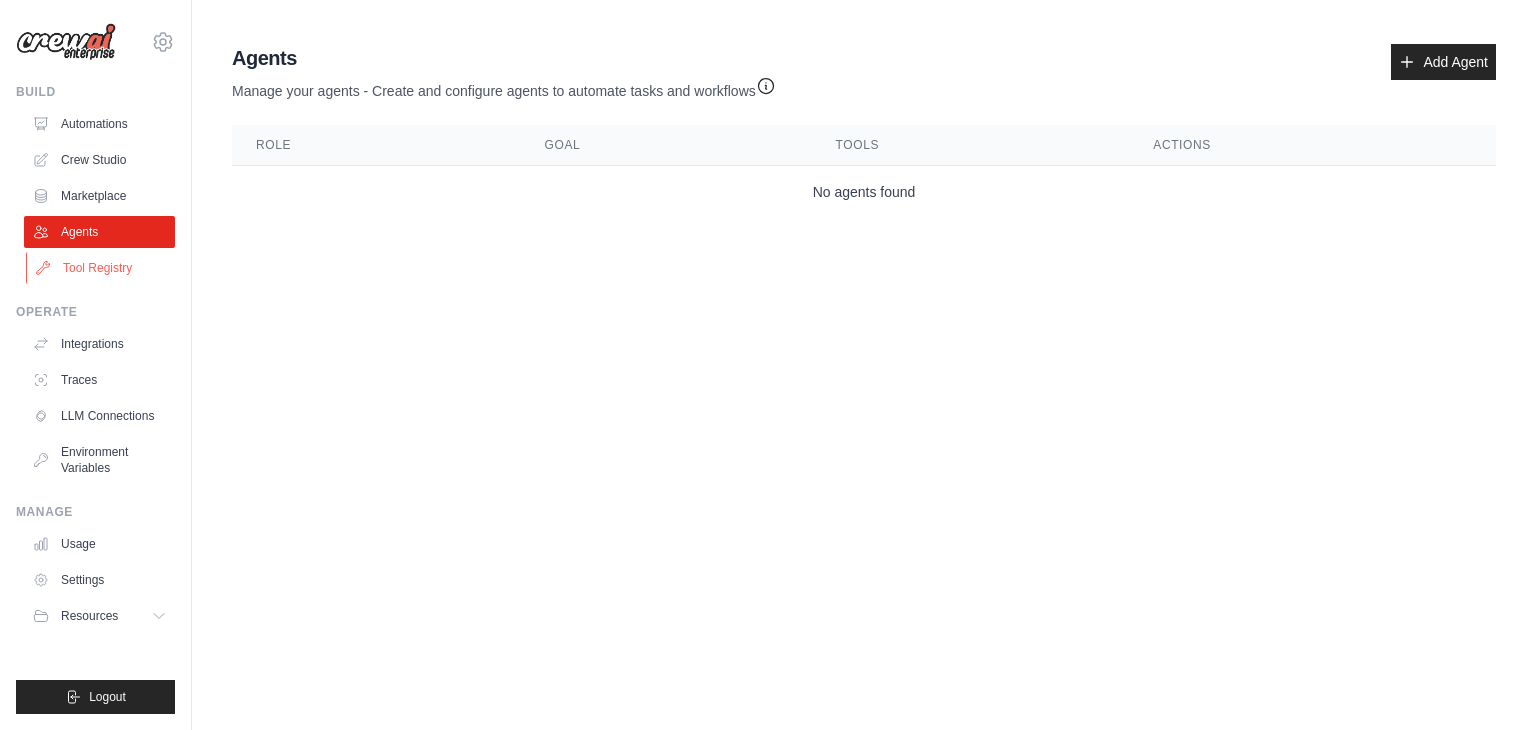 click on "Tool Registry" at bounding box center (101, 268) 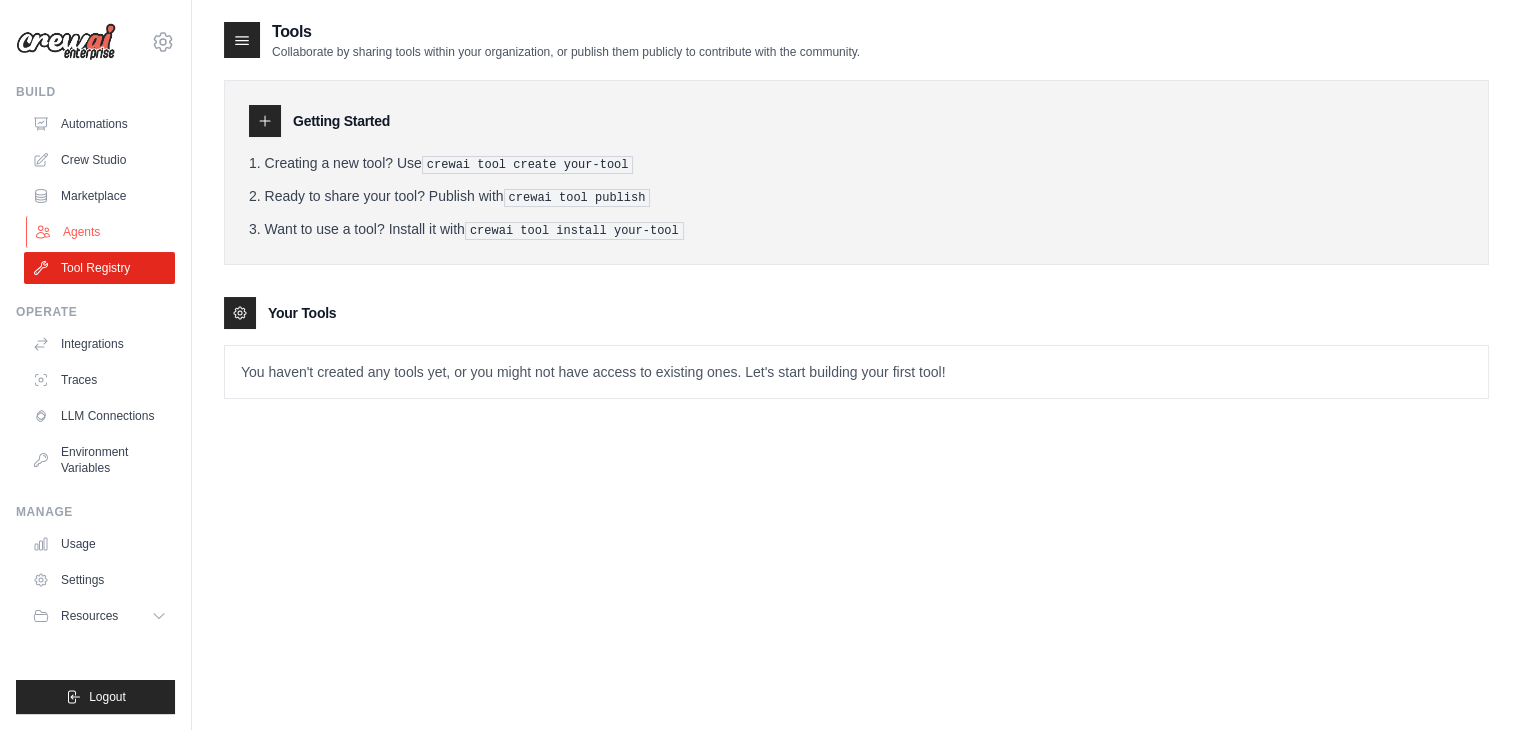 click on "Agents" at bounding box center (101, 232) 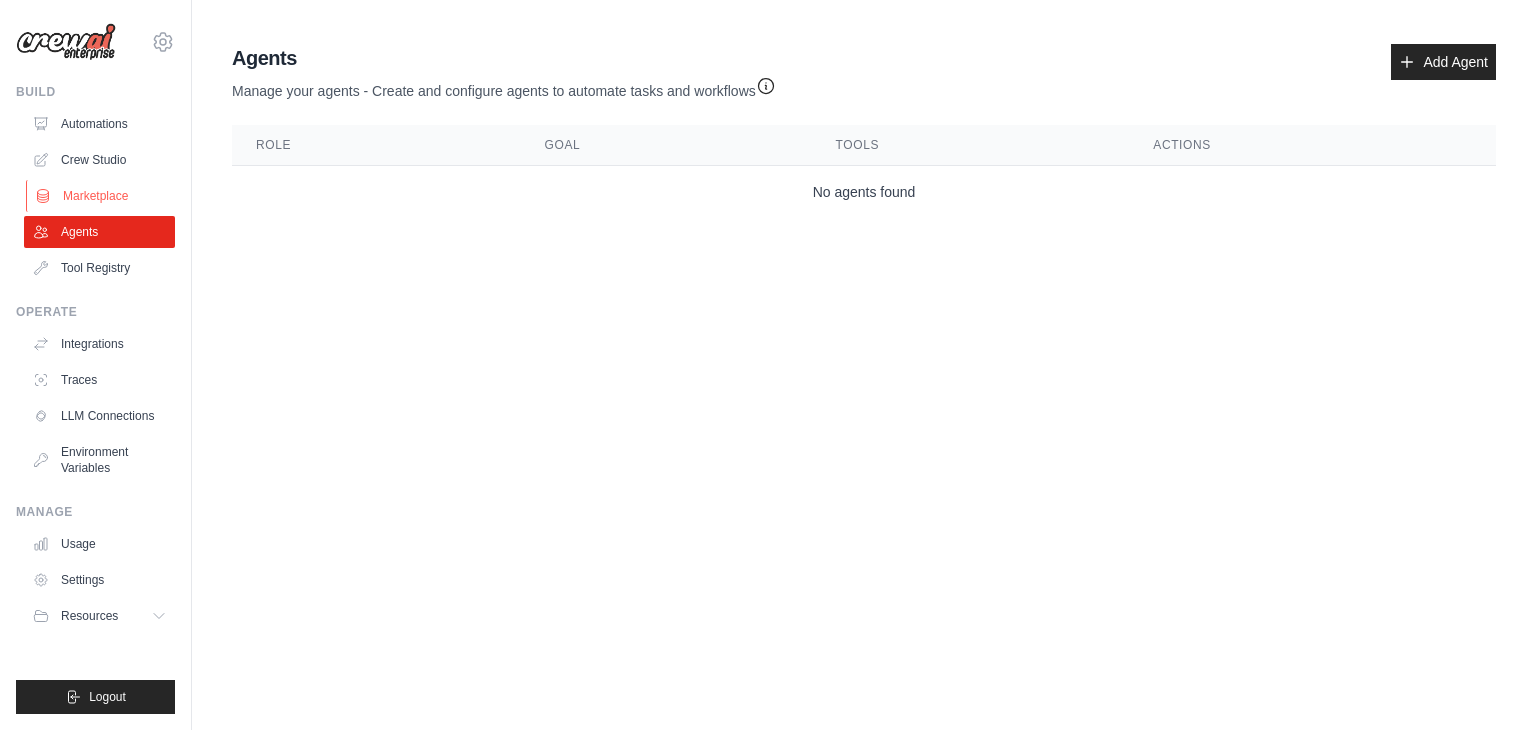 click on "Marketplace" at bounding box center [101, 196] 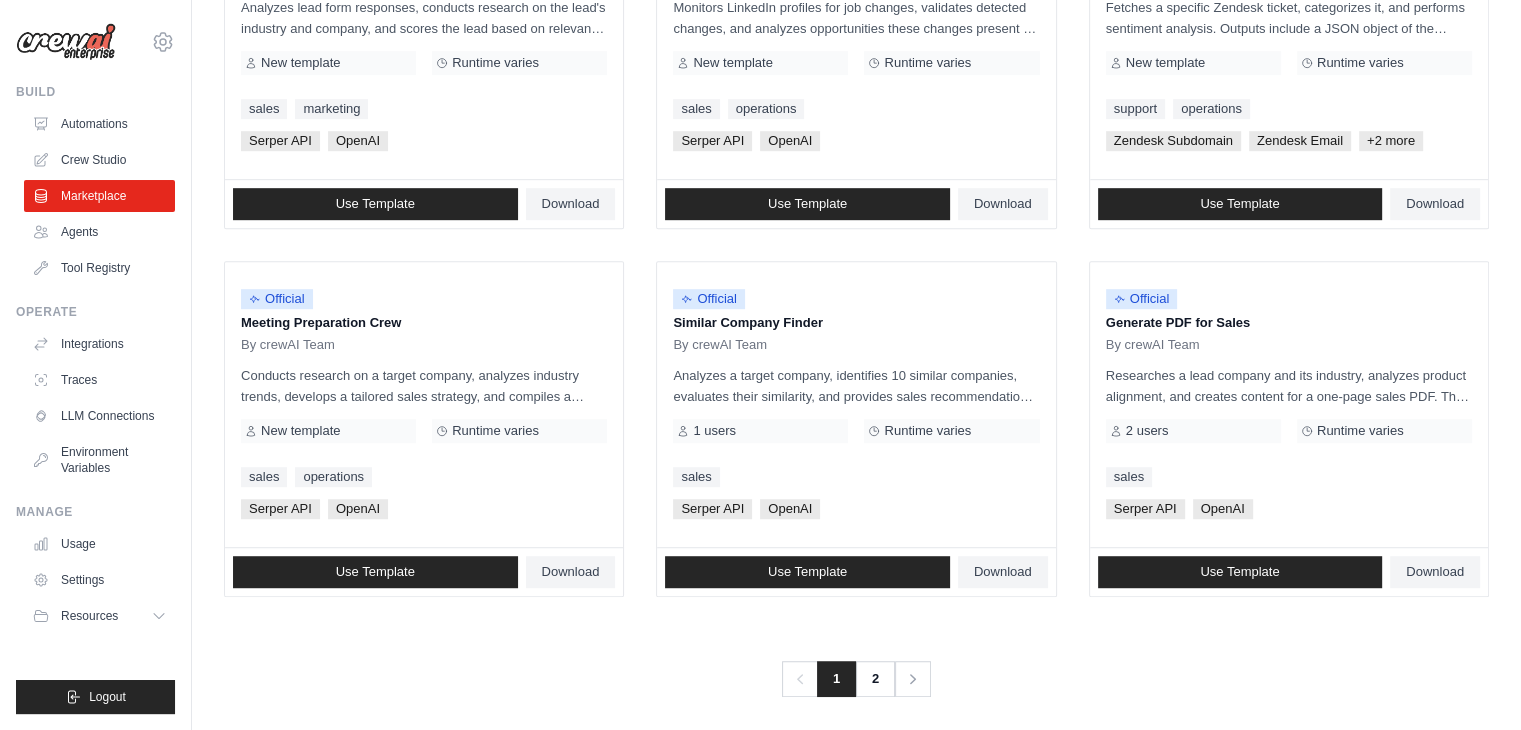 scroll, scrollTop: 1120, scrollLeft: 0, axis: vertical 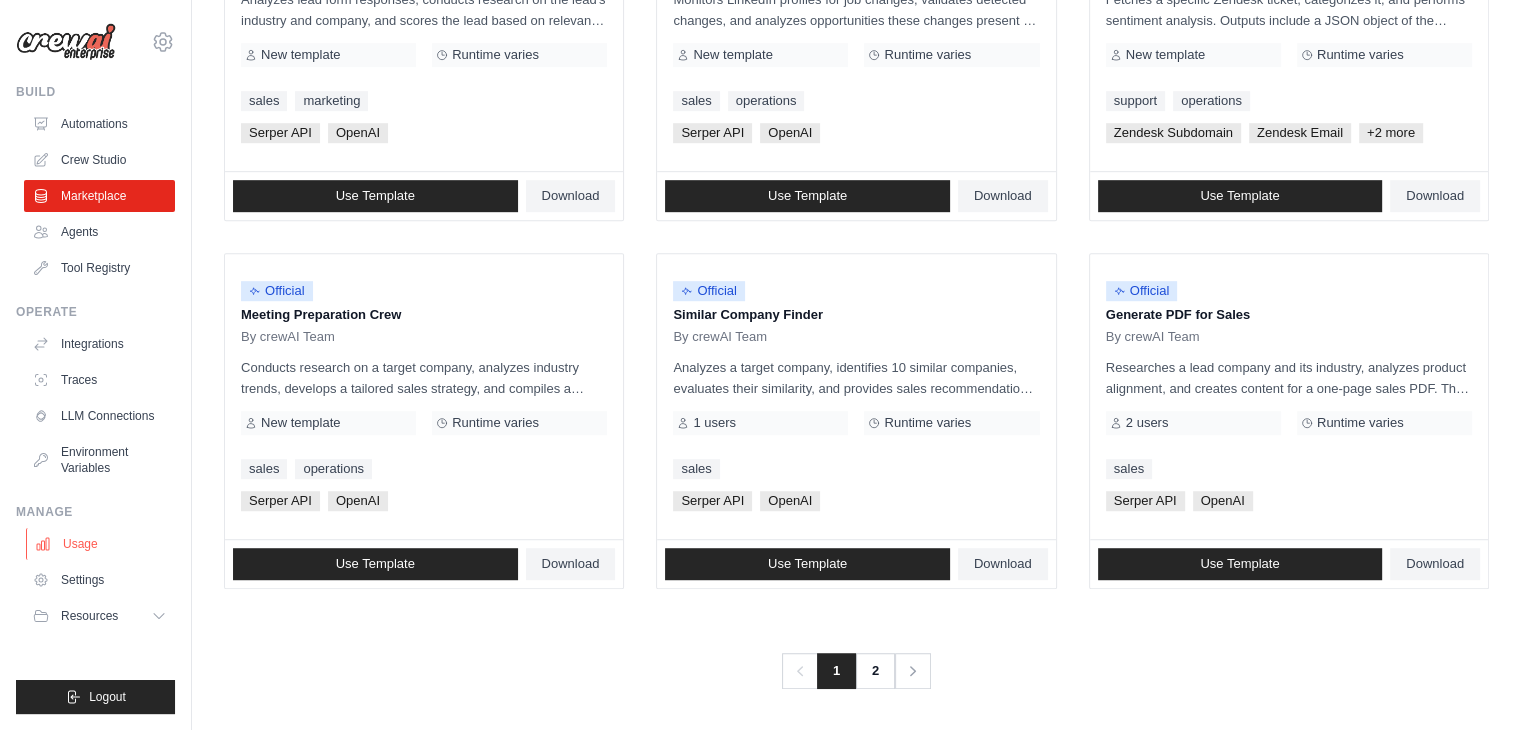 click on "Usage" at bounding box center [101, 544] 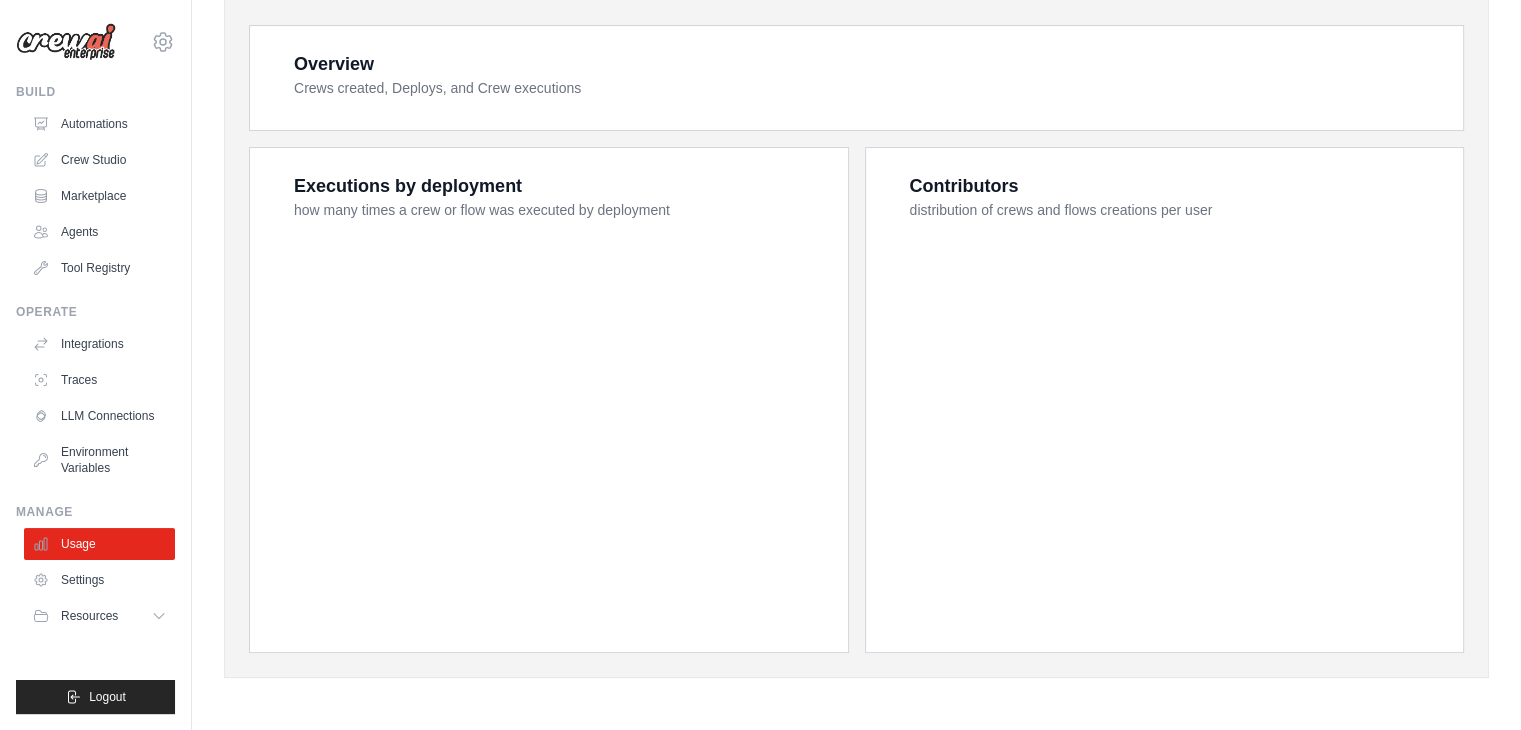 scroll, scrollTop: 0, scrollLeft: 0, axis: both 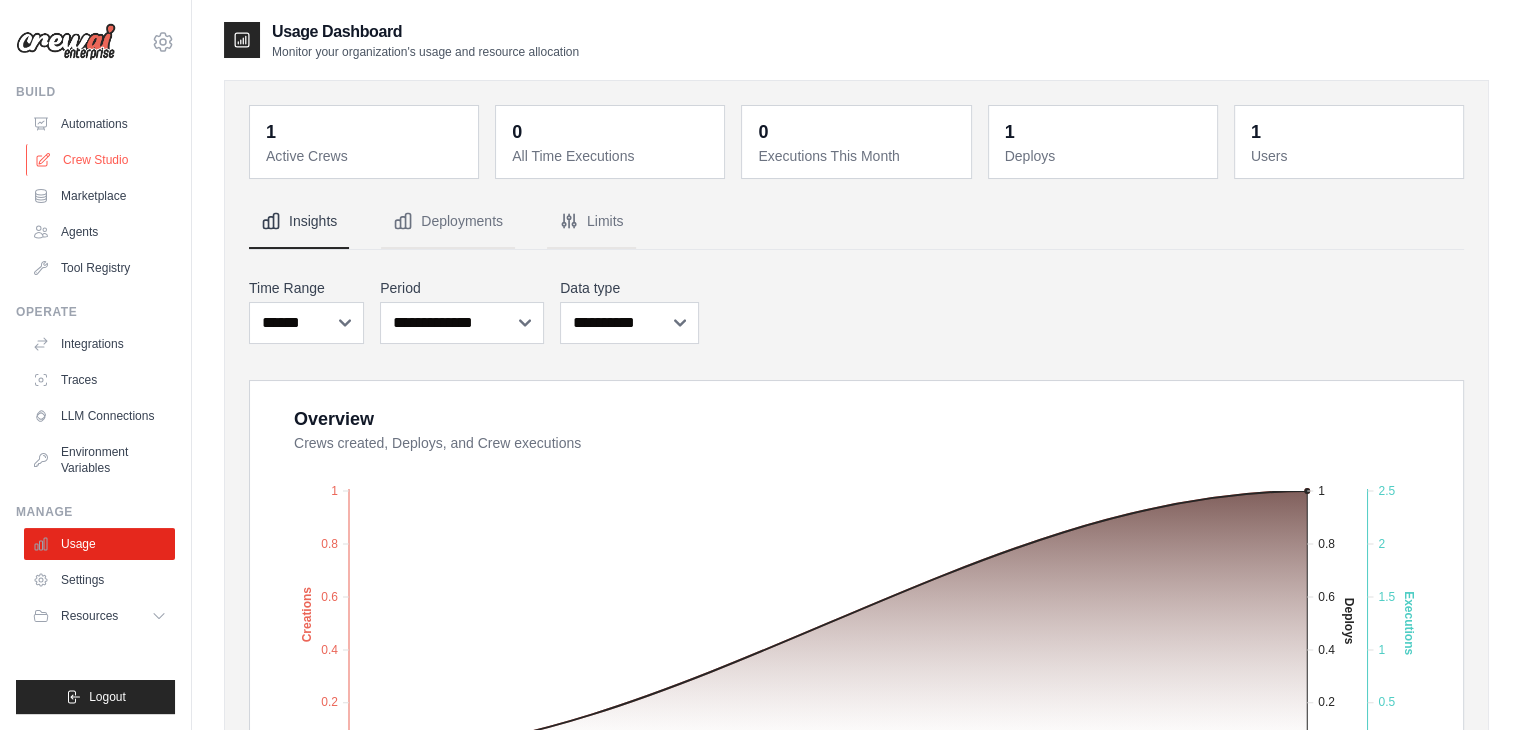 click on "Crew Studio" at bounding box center [101, 160] 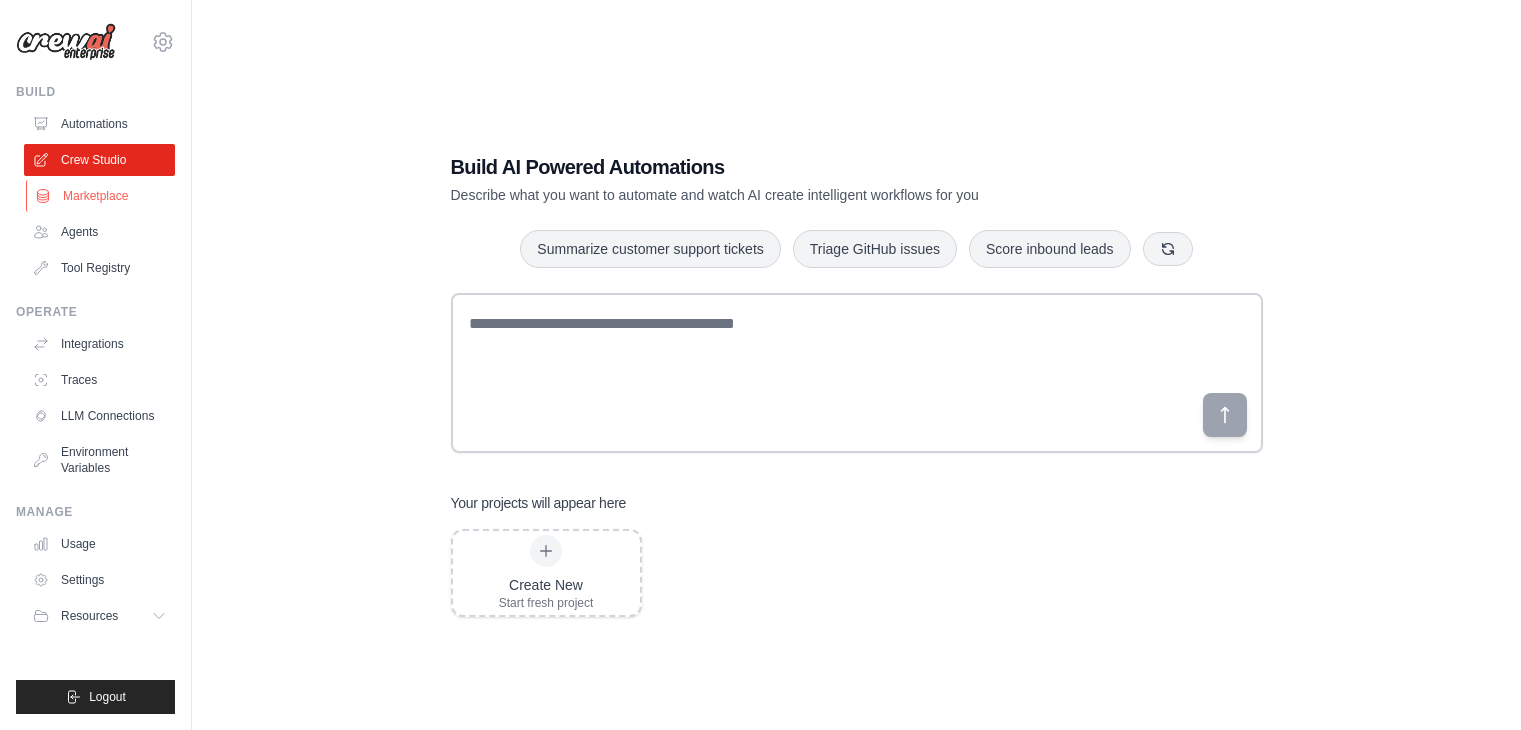scroll, scrollTop: 0, scrollLeft: 0, axis: both 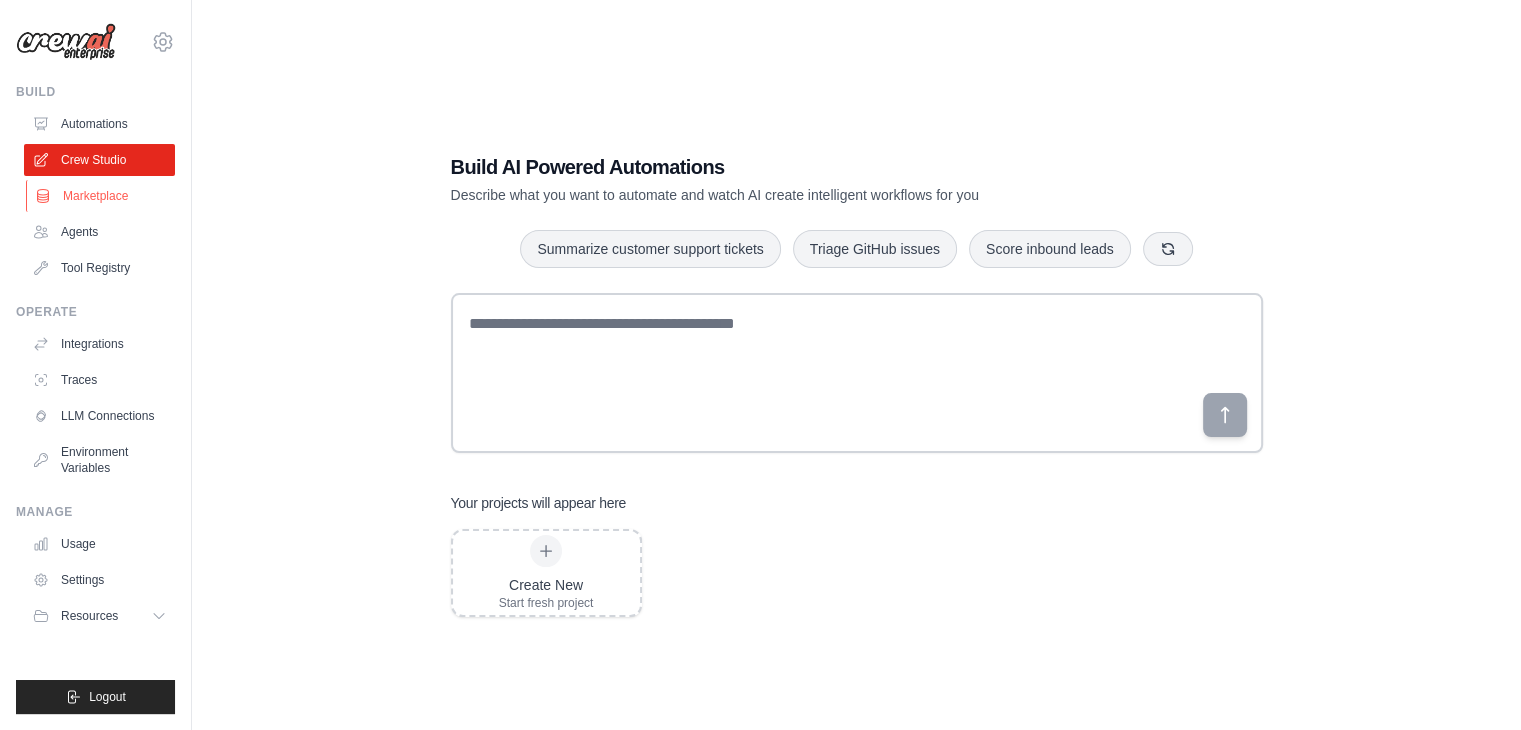 click on "Marketplace" at bounding box center (101, 196) 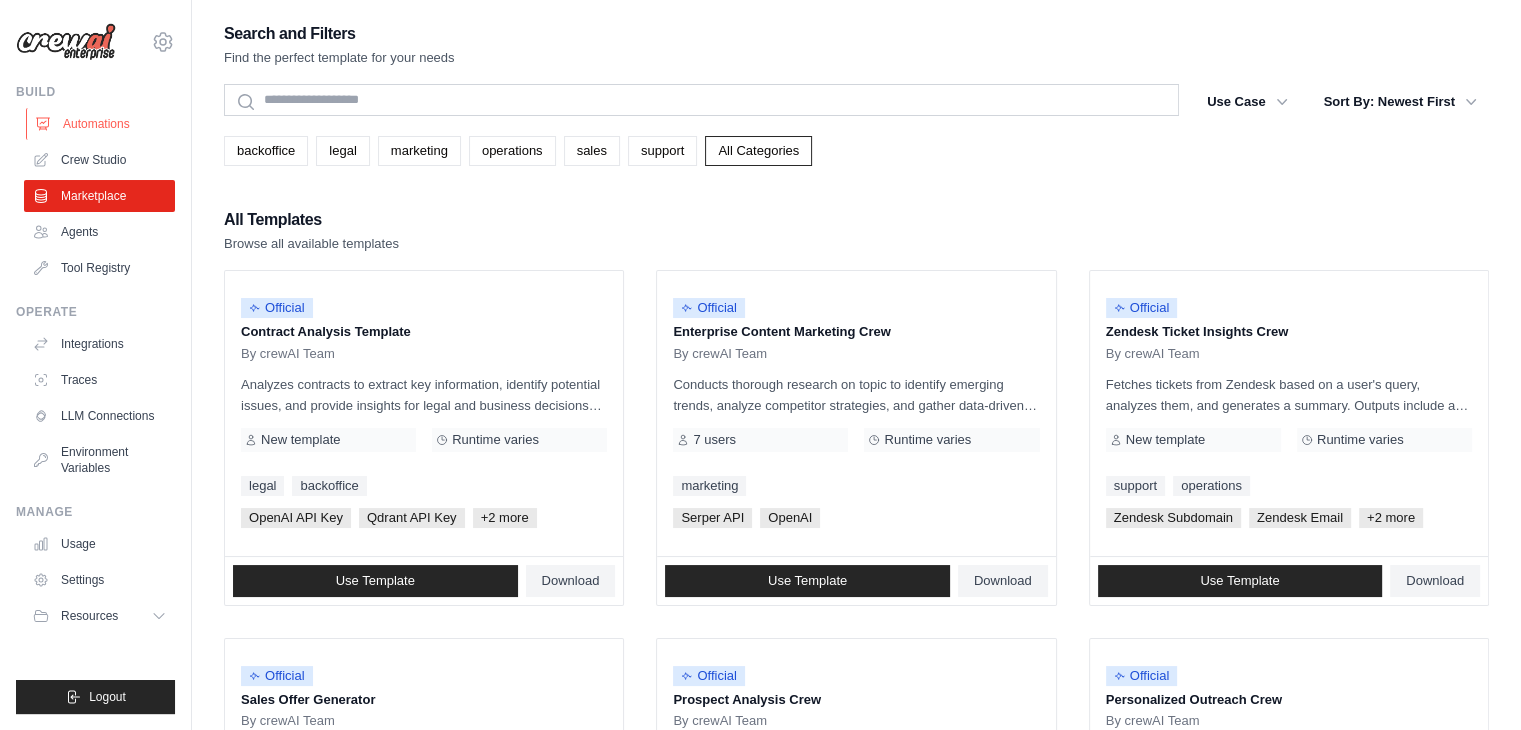 click on "Automations" at bounding box center [101, 124] 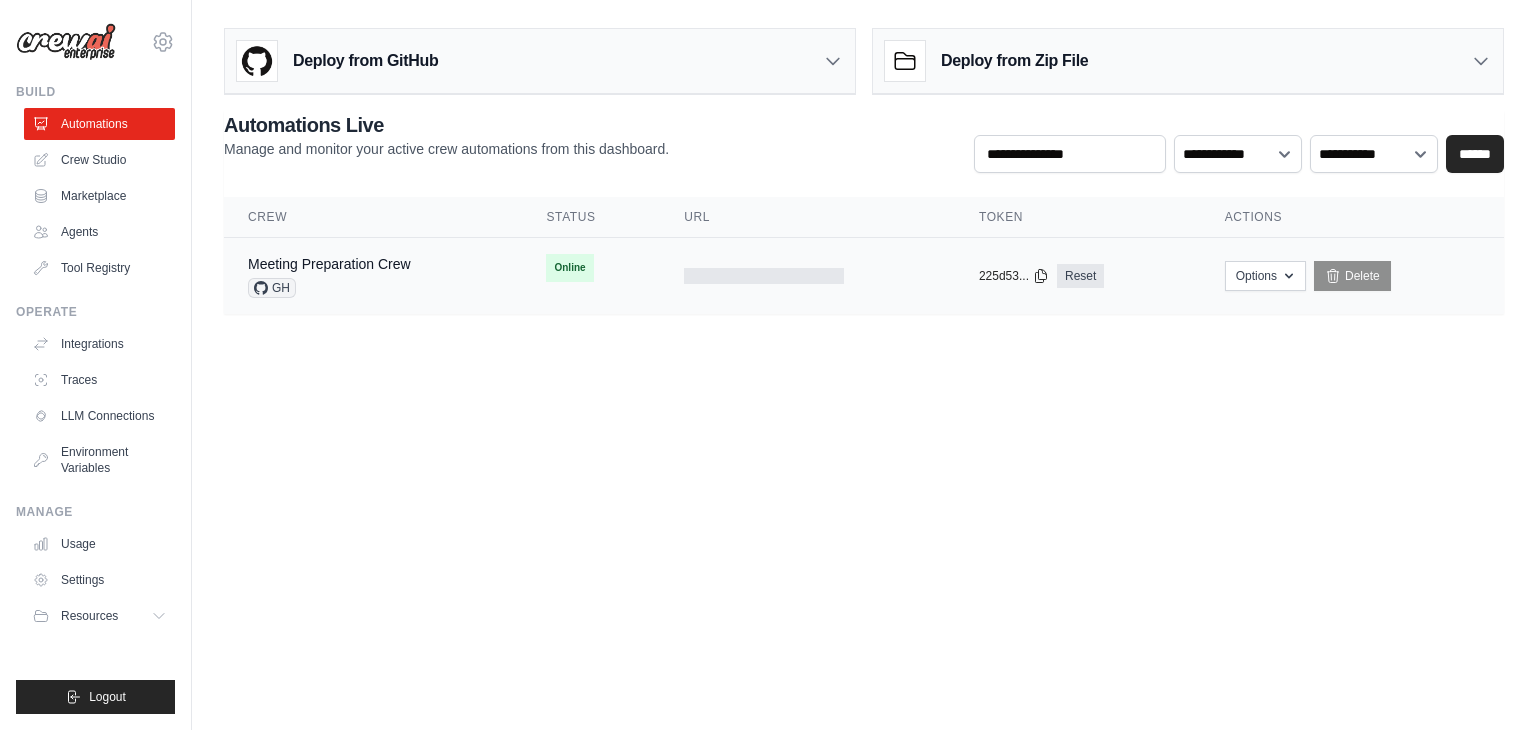 click on "Meeting Preparation Crew" at bounding box center [329, 264] 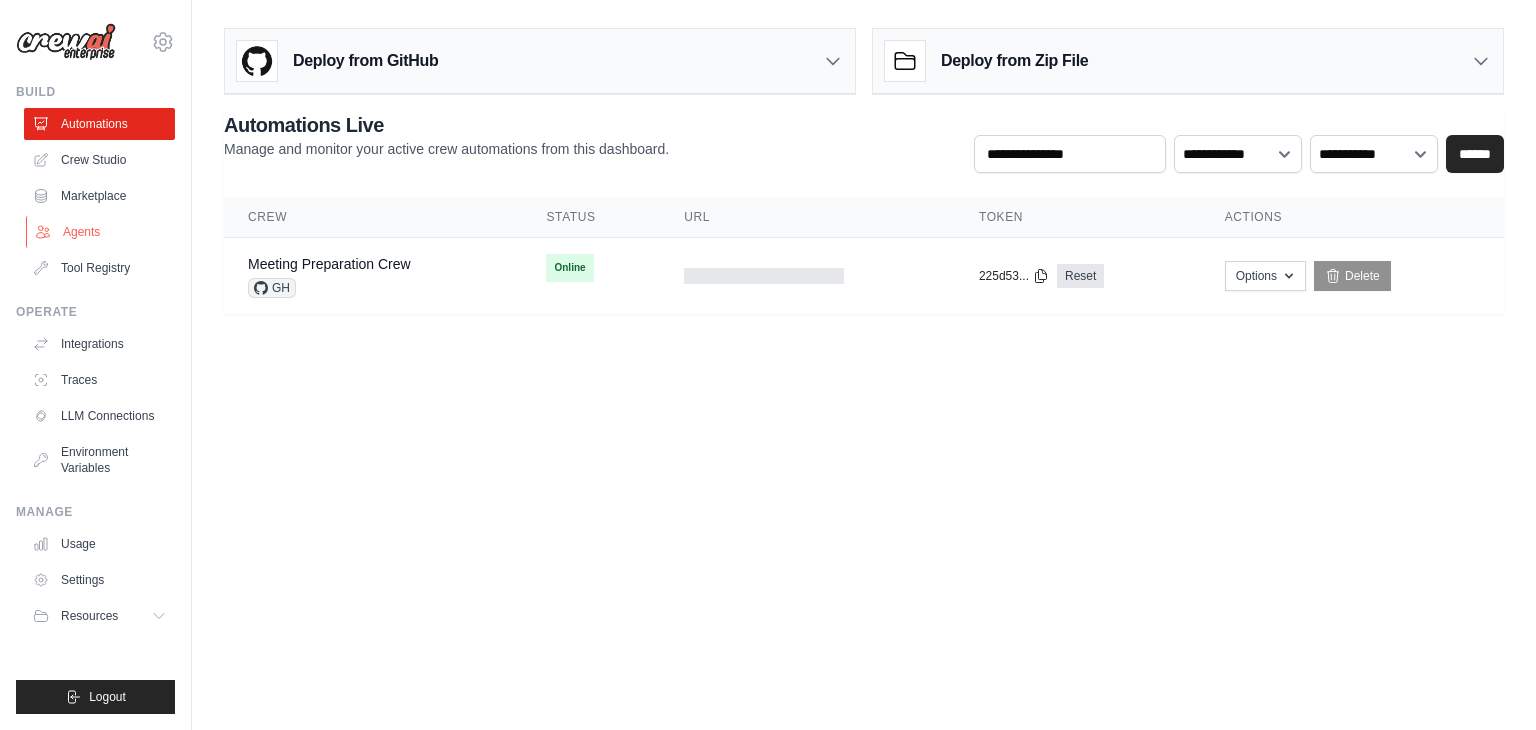 click on "Agents" at bounding box center [101, 232] 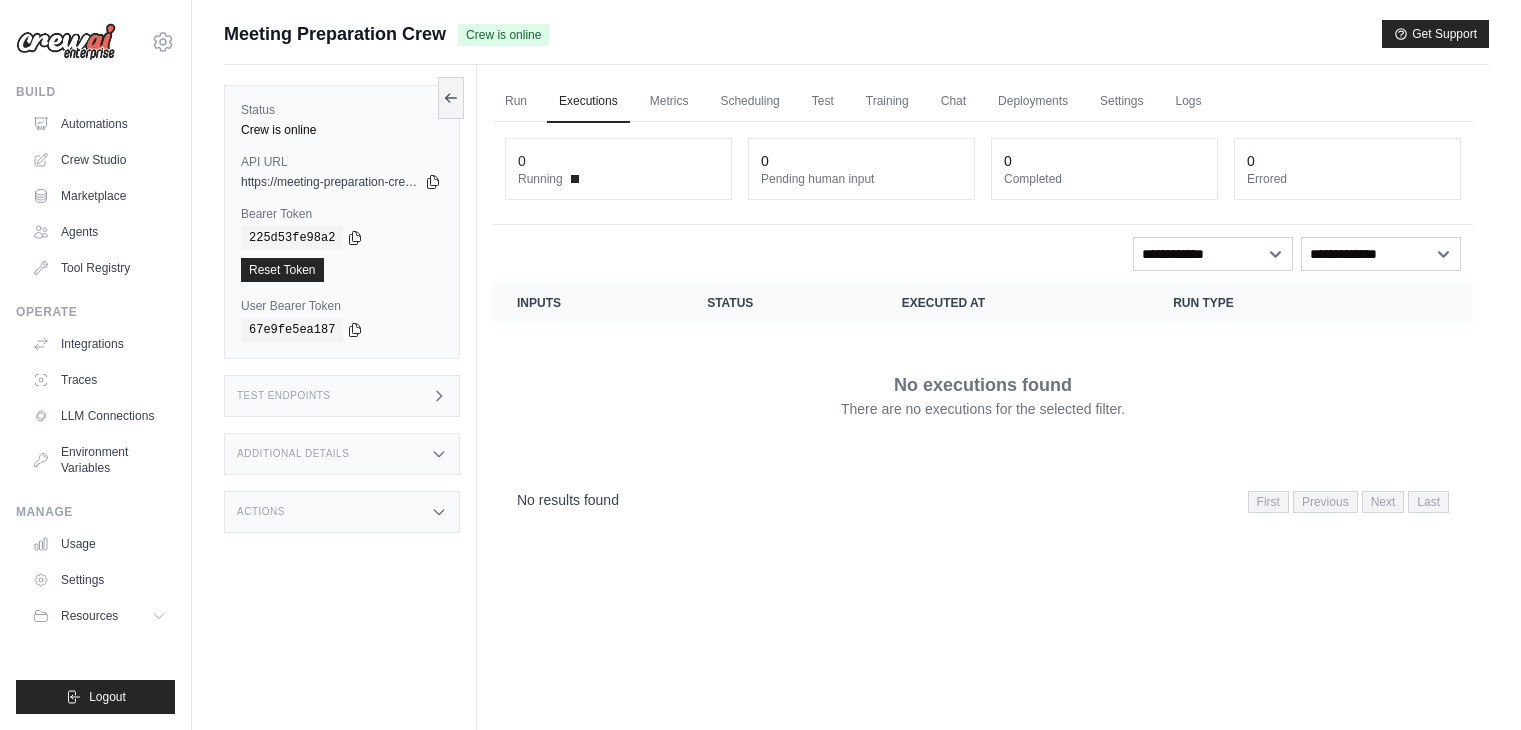 scroll, scrollTop: 0, scrollLeft: 0, axis: both 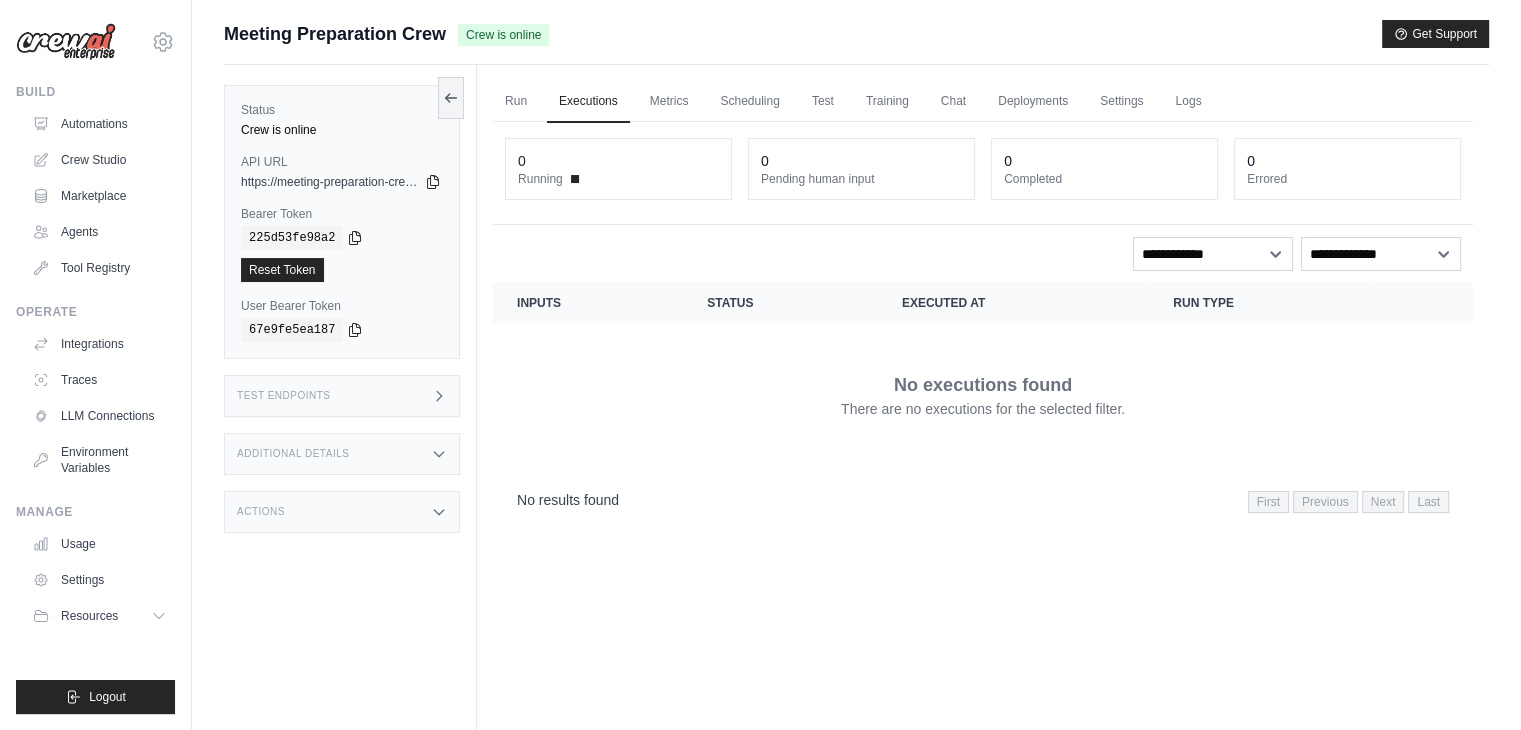 click on "https://meeting-preparation-crew-4b913cb4-008e-4d9e-d94b03e6.crewai.com" at bounding box center [331, 182] 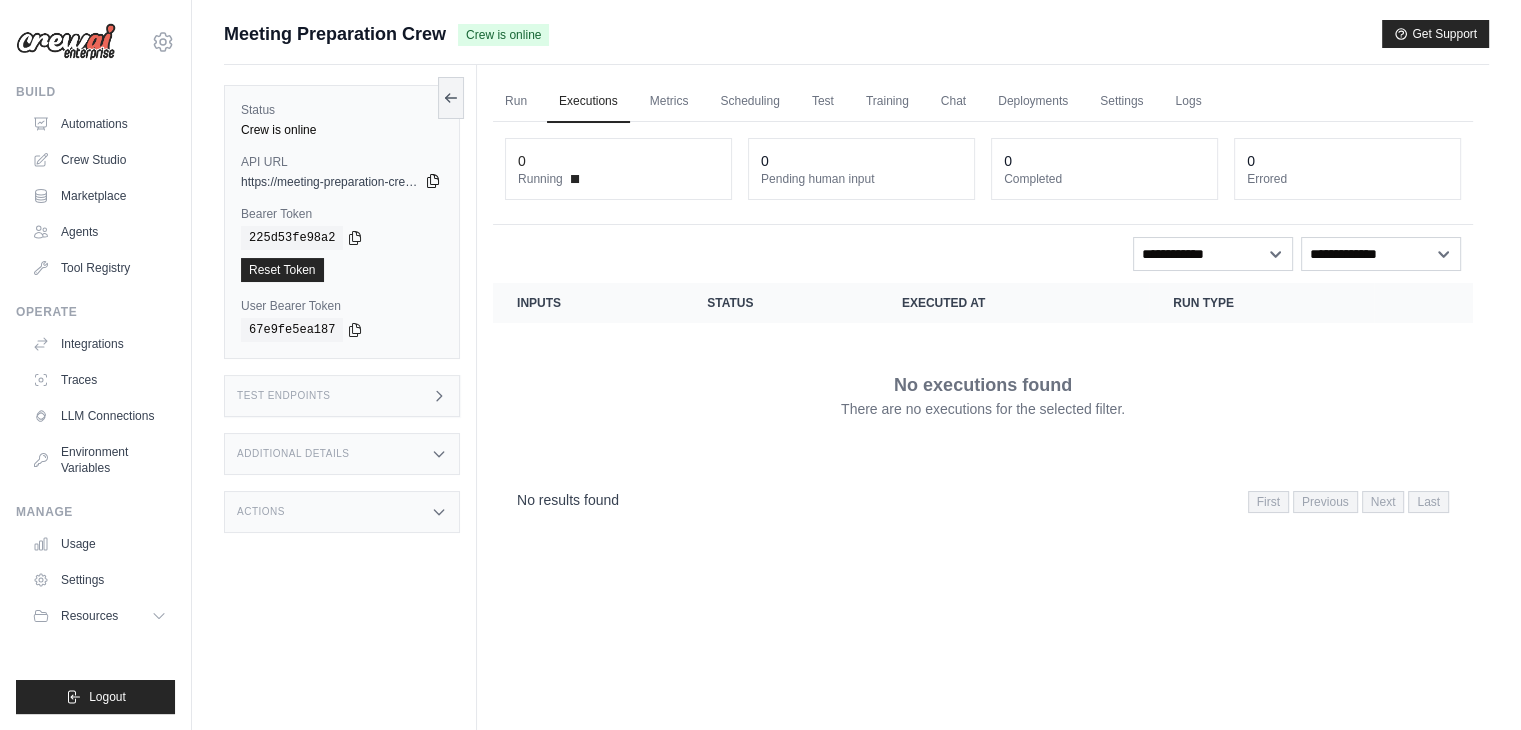 click 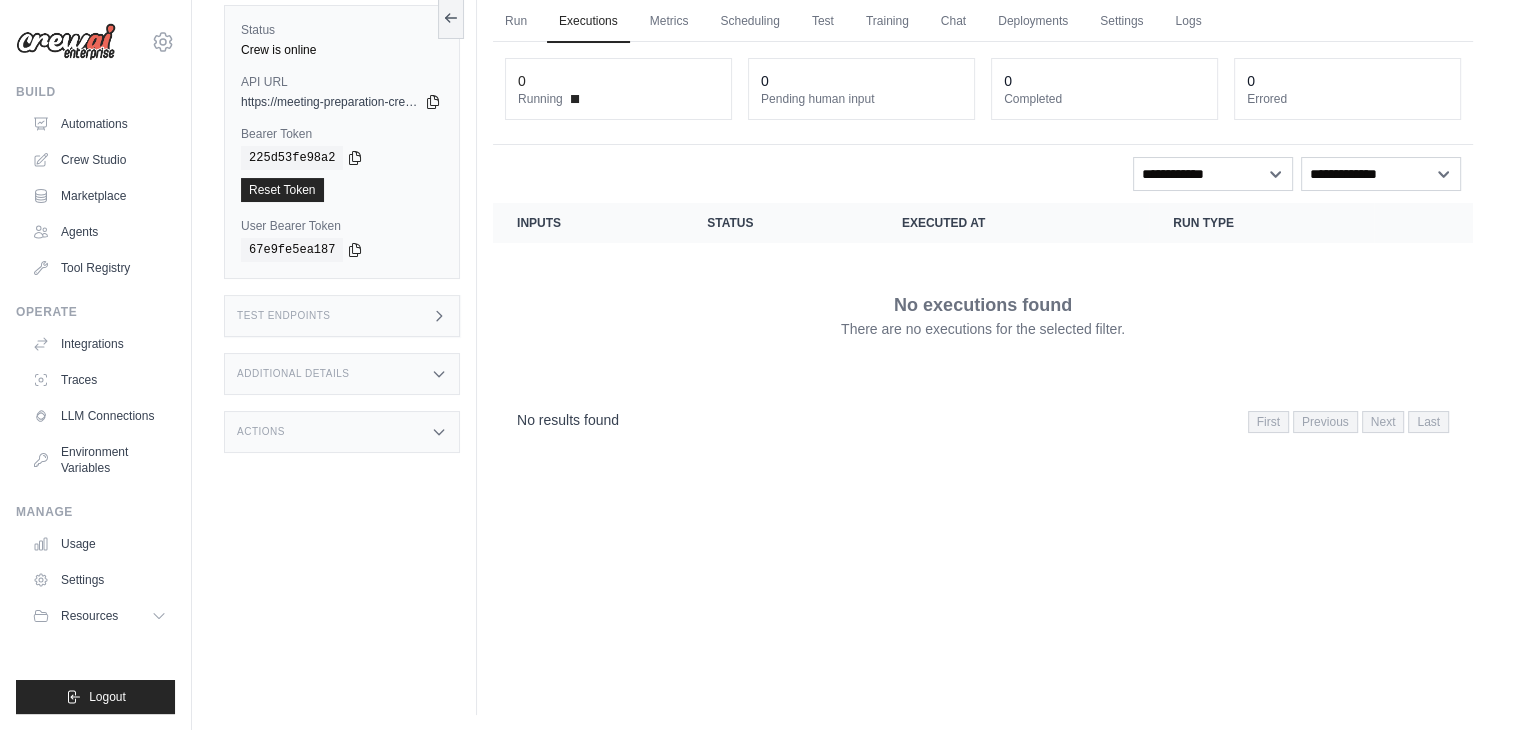 scroll, scrollTop: 84, scrollLeft: 0, axis: vertical 